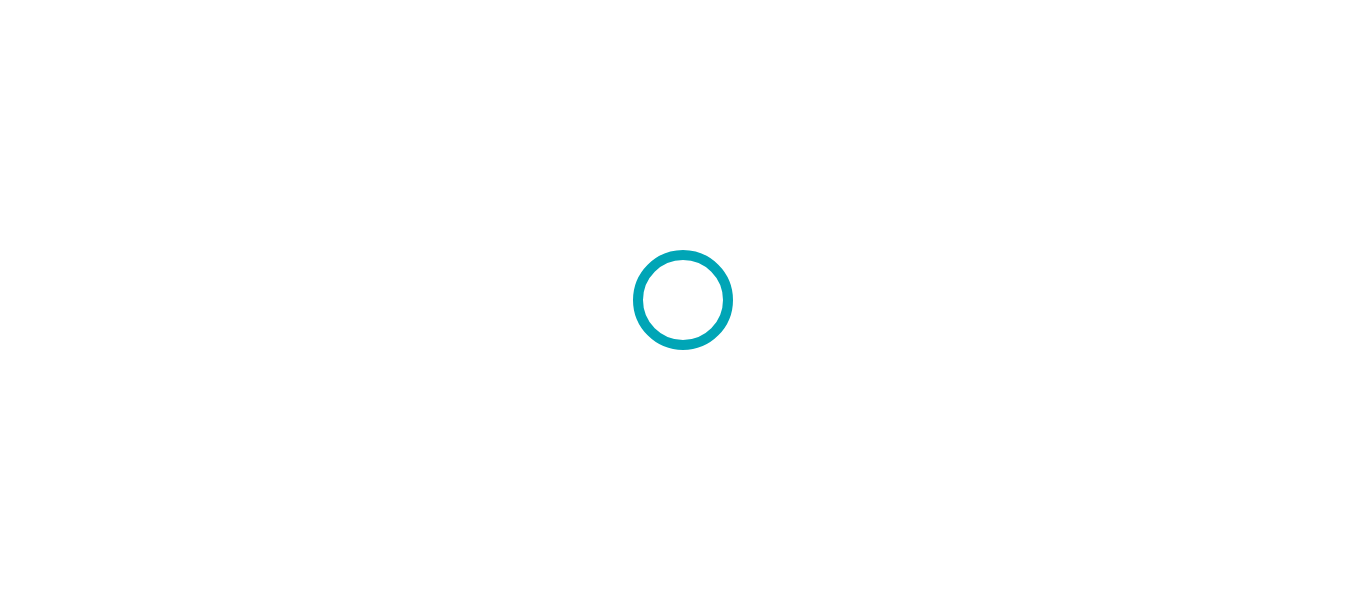 scroll, scrollTop: 0, scrollLeft: 0, axis: both 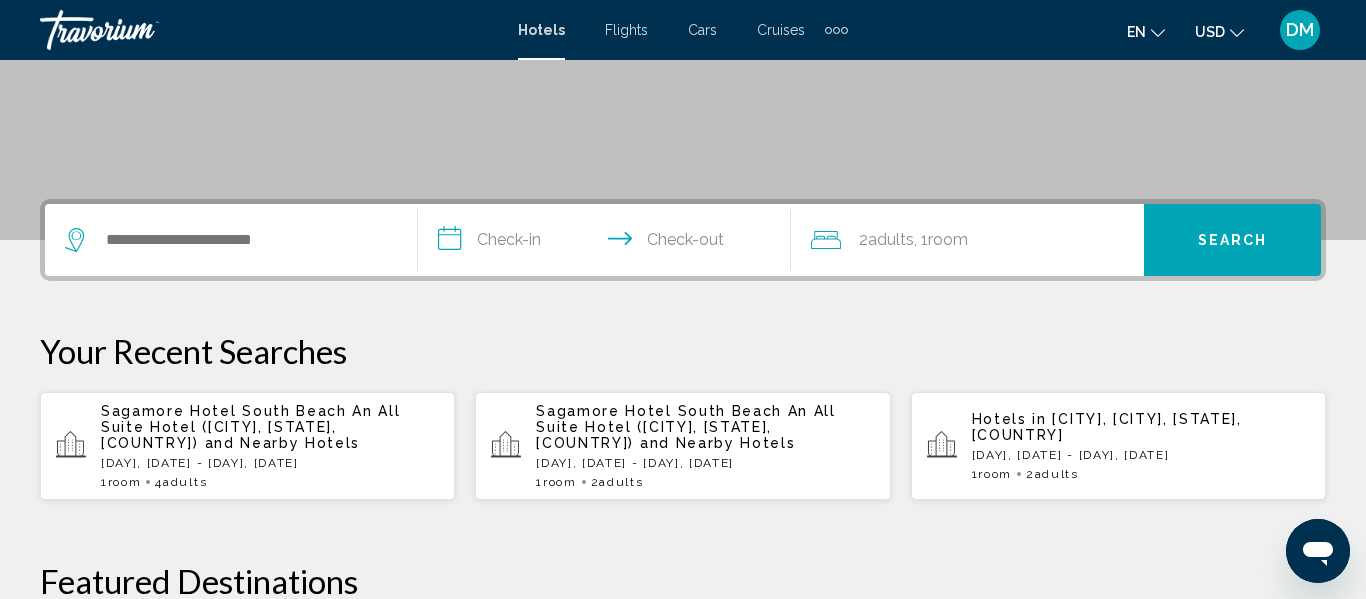 click on "Sagamore Hotel South Beach An All Suite Hotel ([CITY], [STATE], [COUNTRY])    and Nearby Hotels" at bounding box center [705, 427] 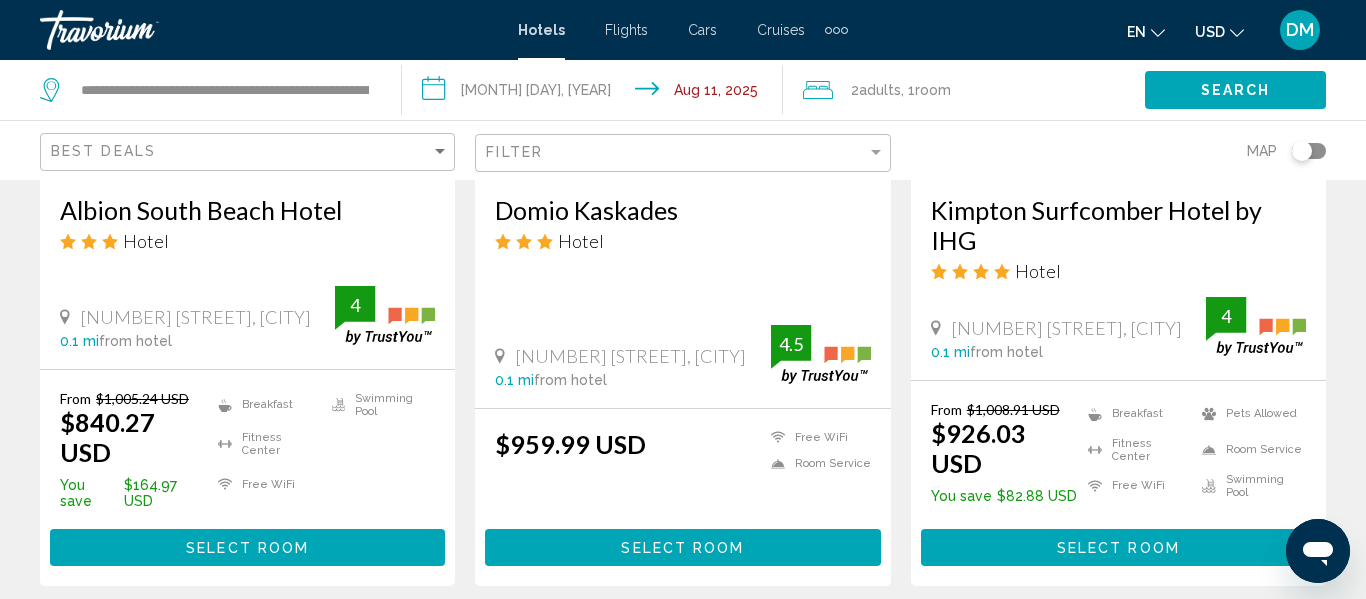 scroll, scrollTop: 1920, scrollLeft: 0, axis: vertical 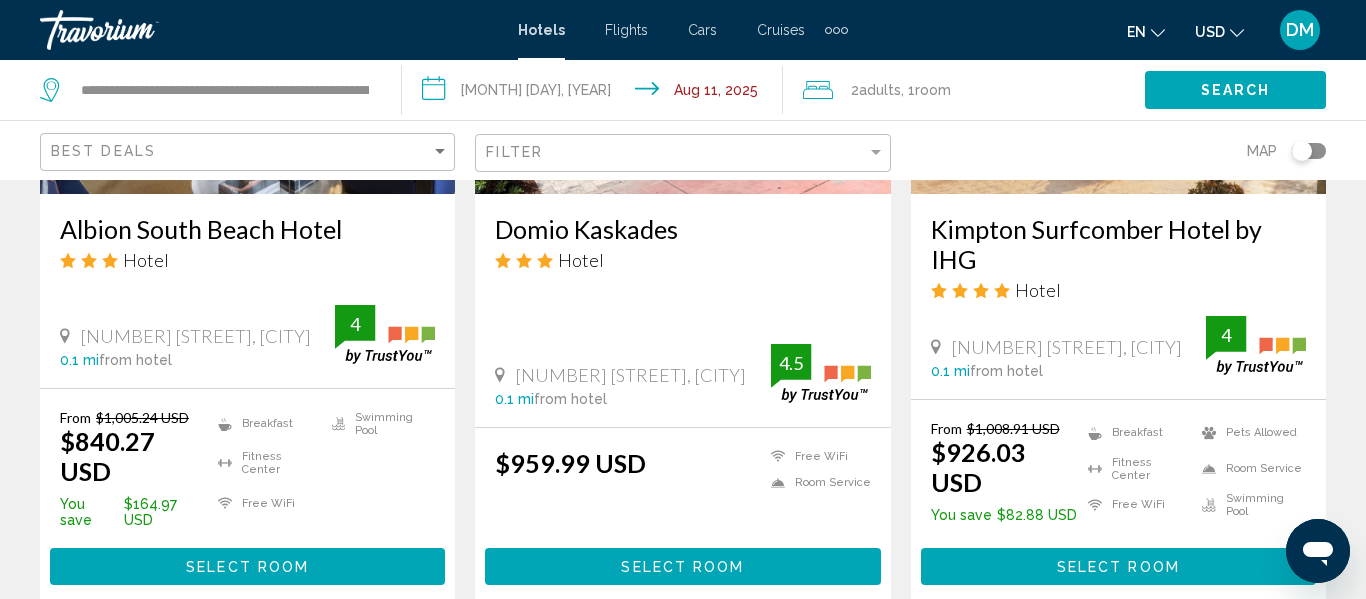 click on "**********" 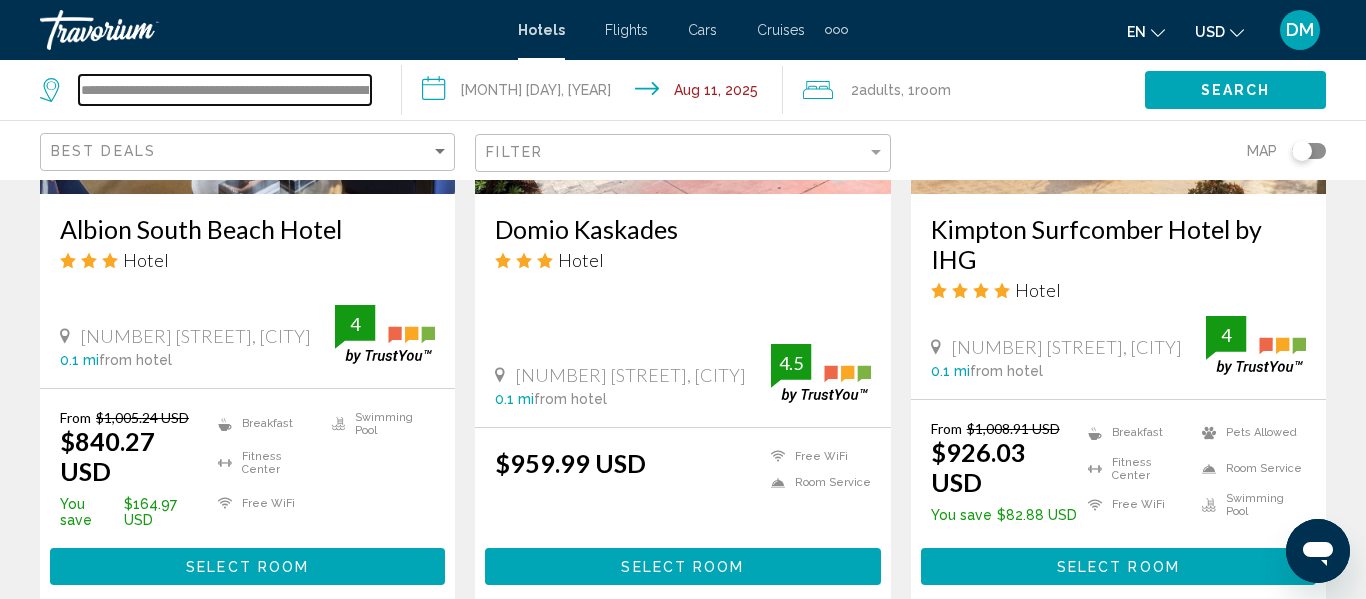 click on "**********" at bounding box center (225, 90) 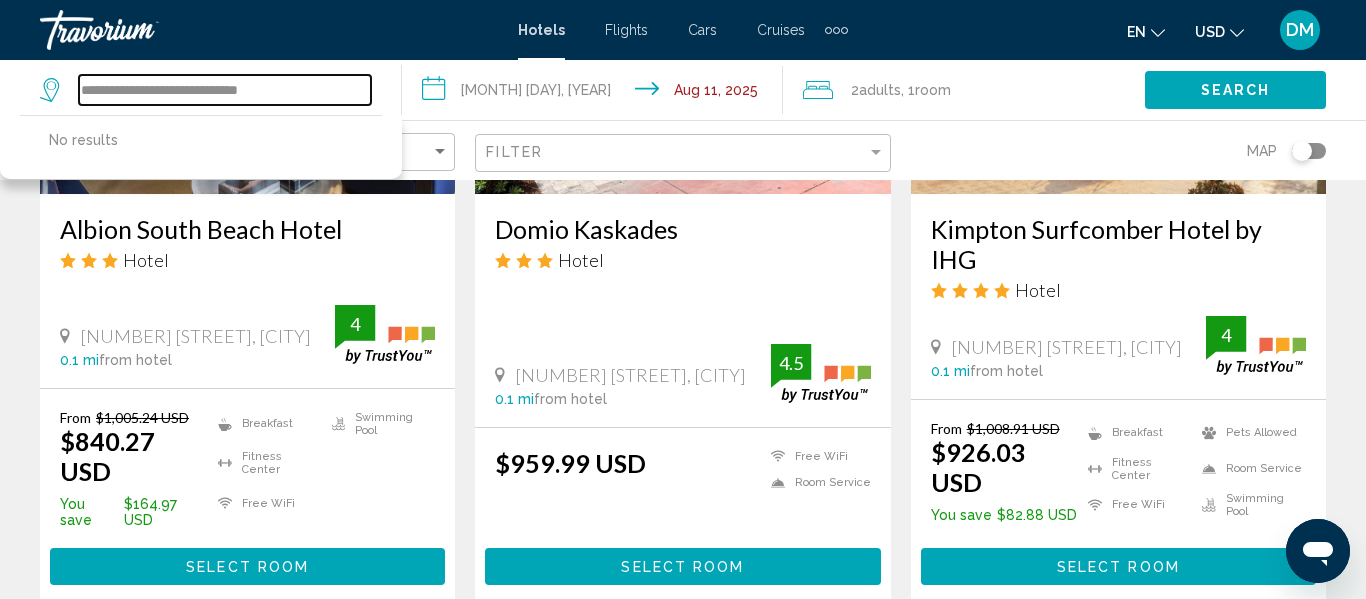 click on "**********" at bounding box center (225, 90) 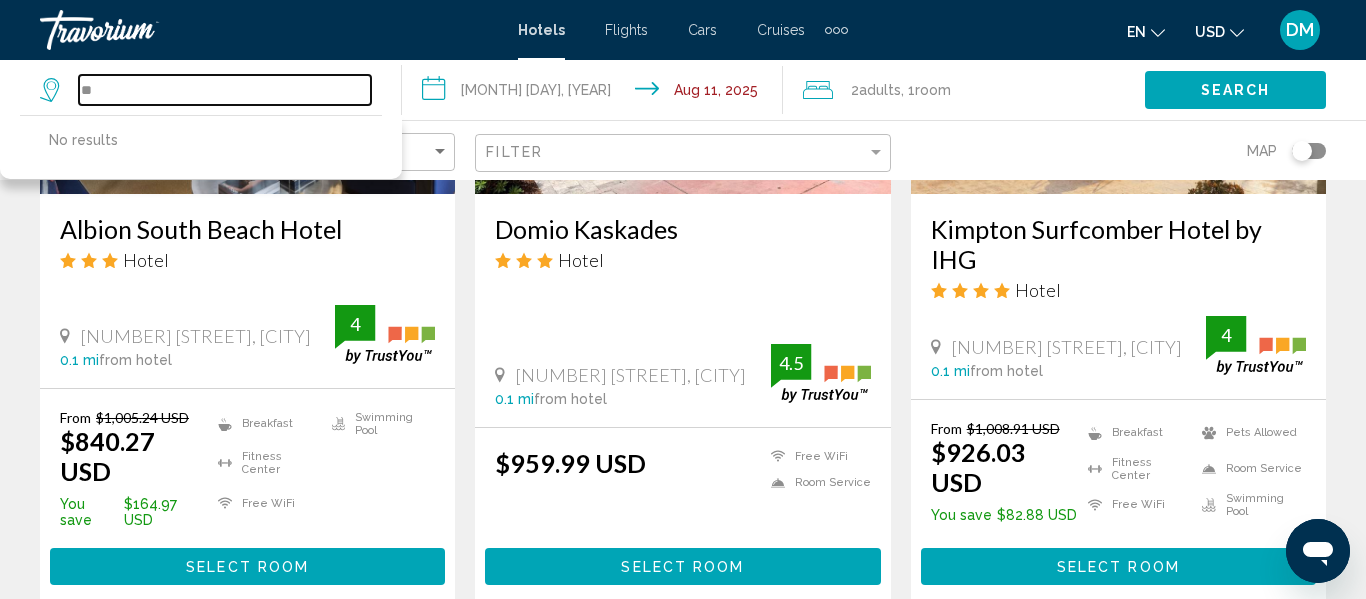type on "*" 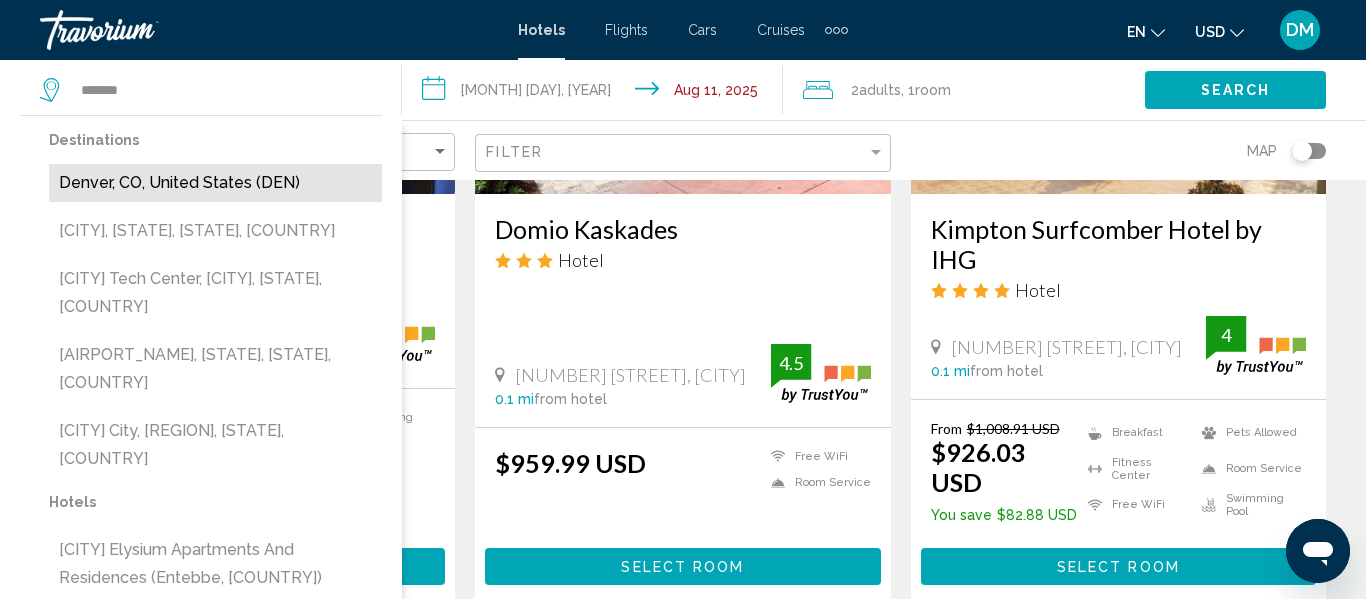 click on "Denver, CO, United States (DEN)" at bounding box center [215, 183] 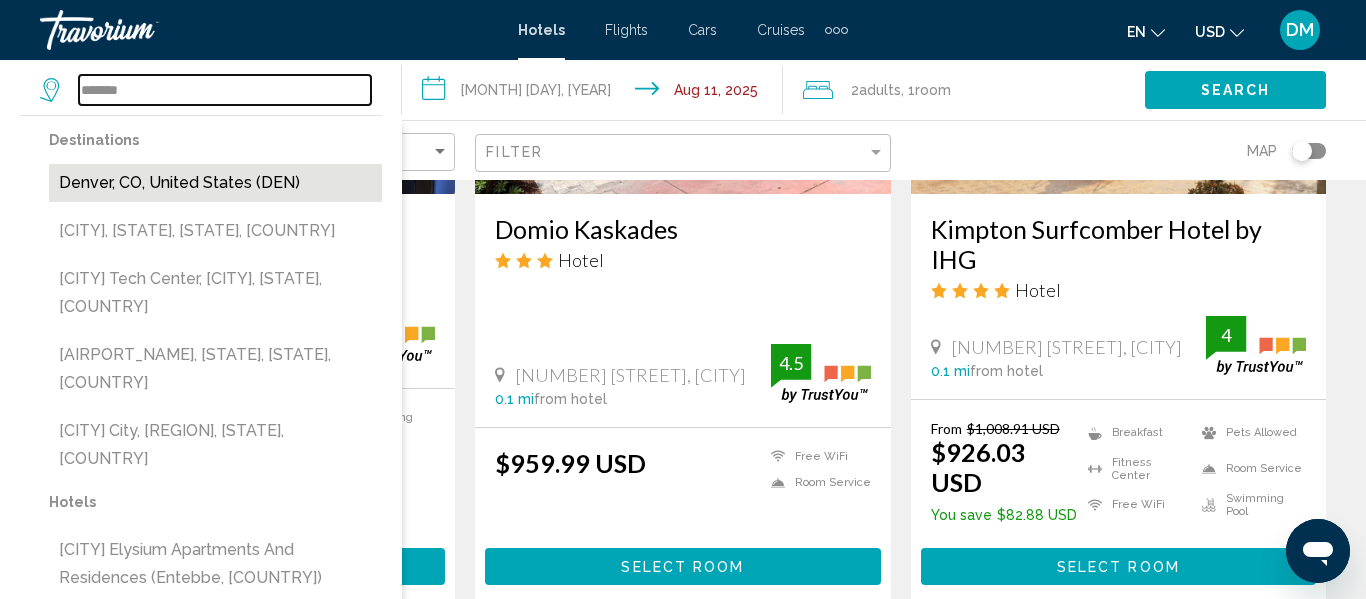 type on "**********" 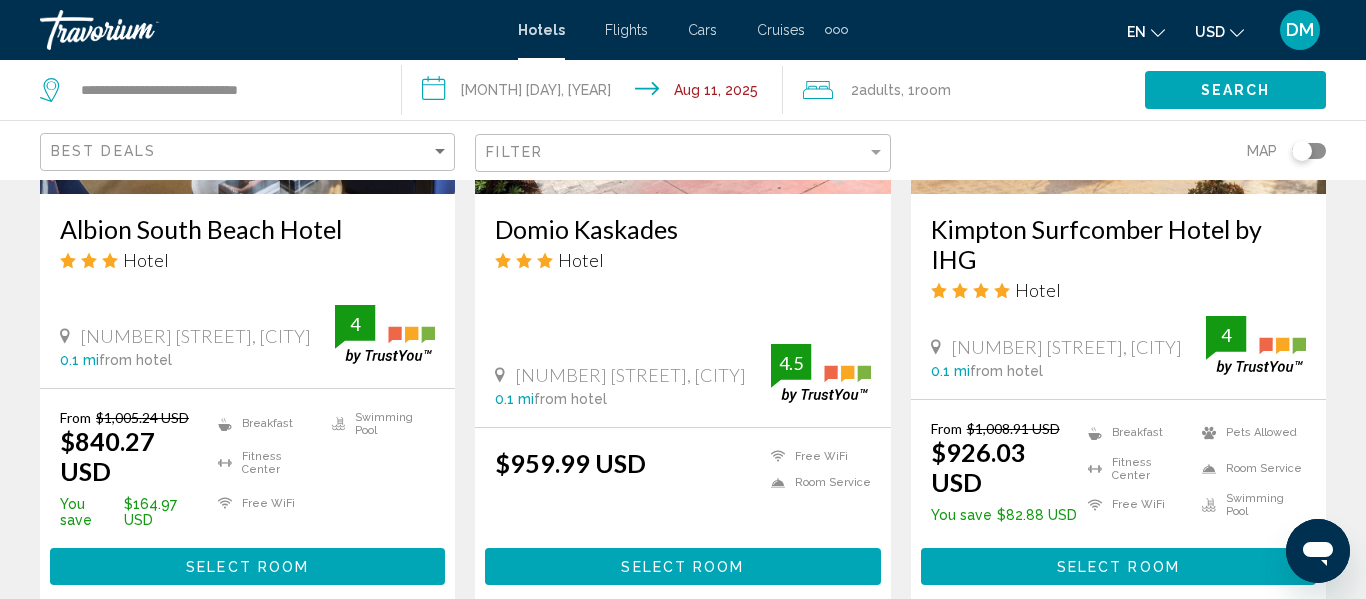 click on "**********" at bounding box center (597, 93) 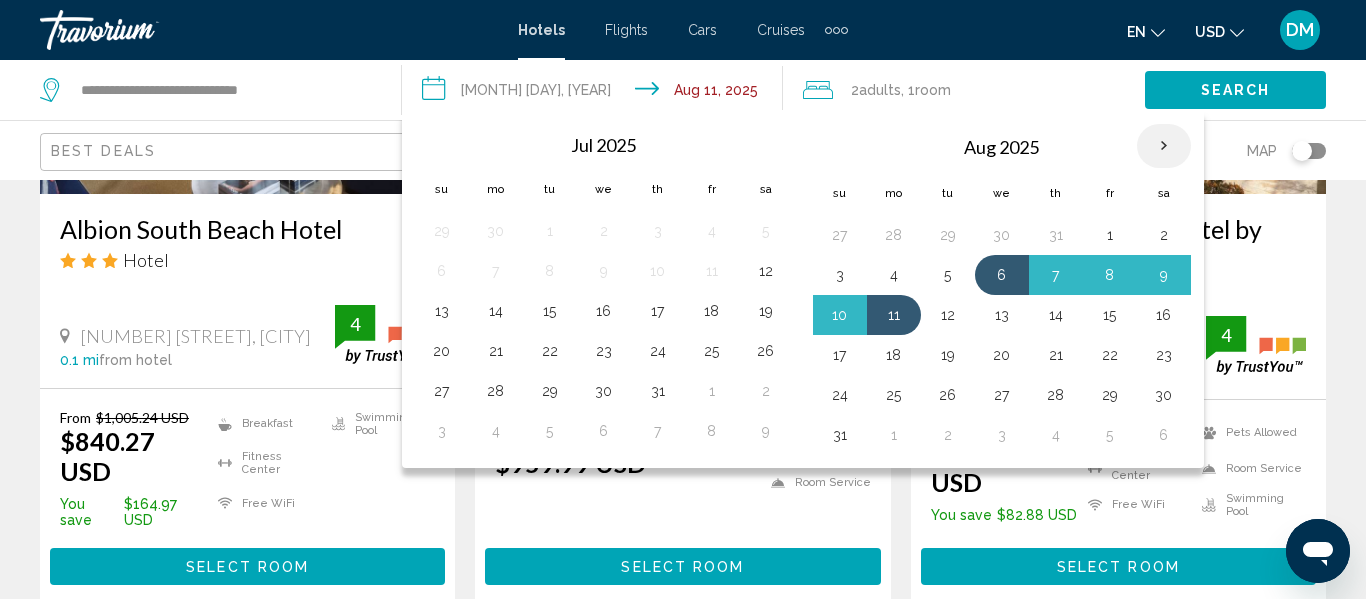 click at bounding box center (1164, 146) 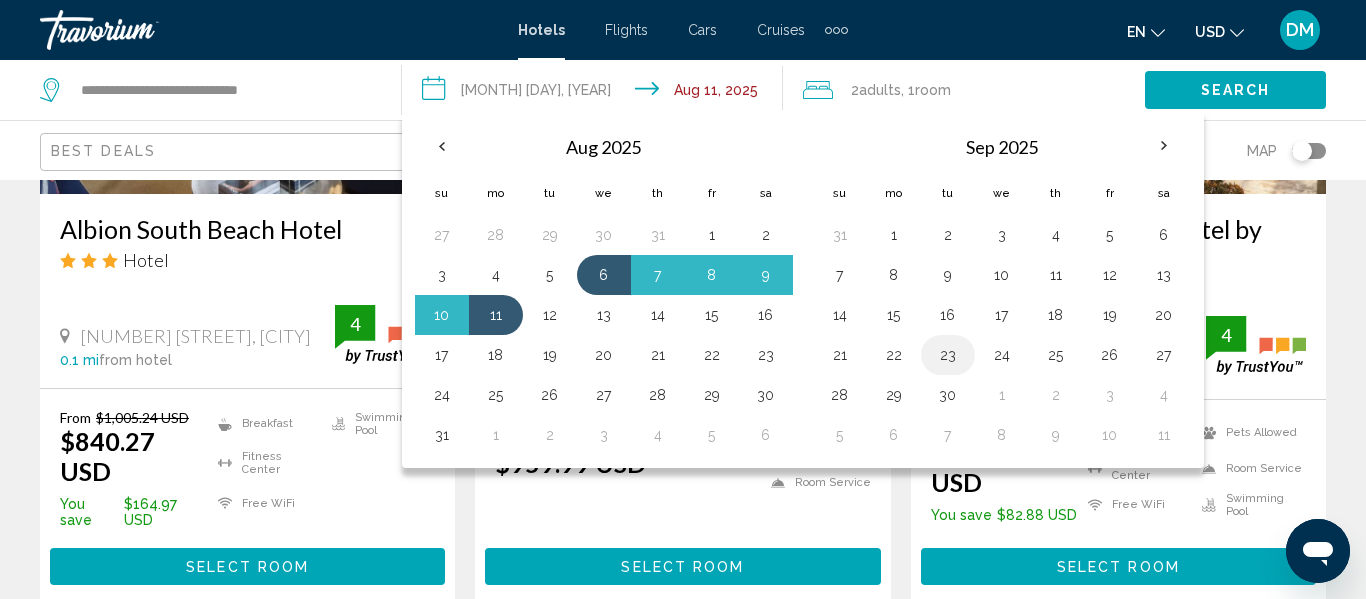 click on "23" at bounding box center [948, 355] 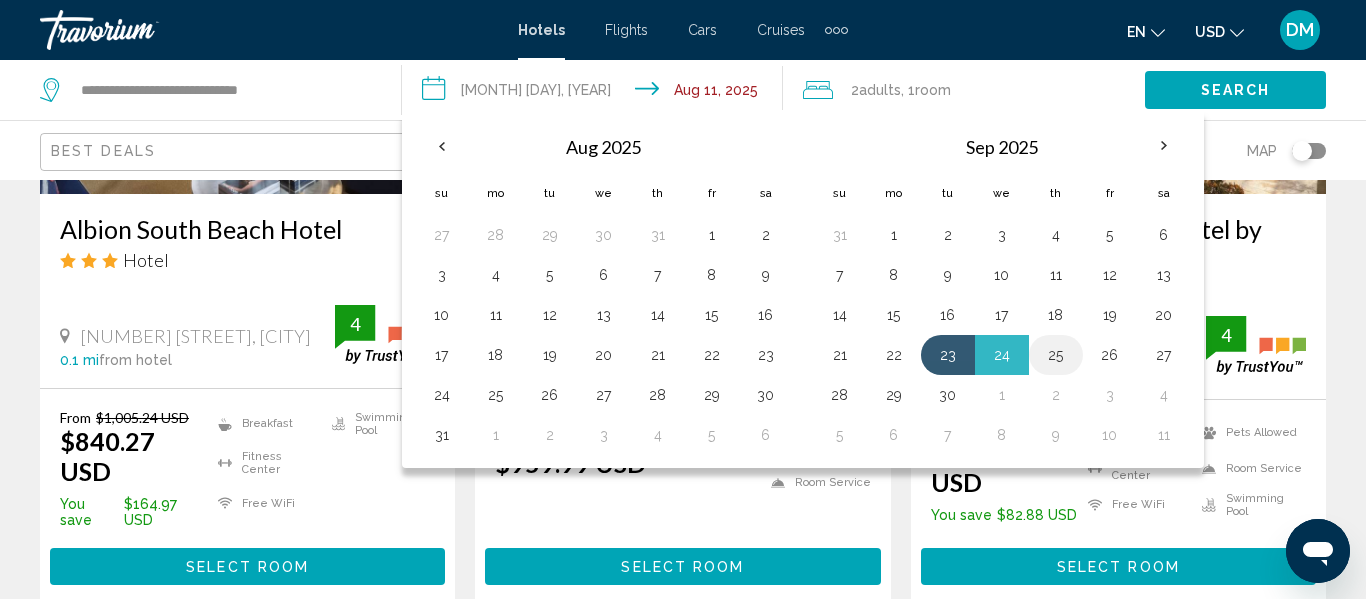 click on "25" at bounding box center [1056, 355] 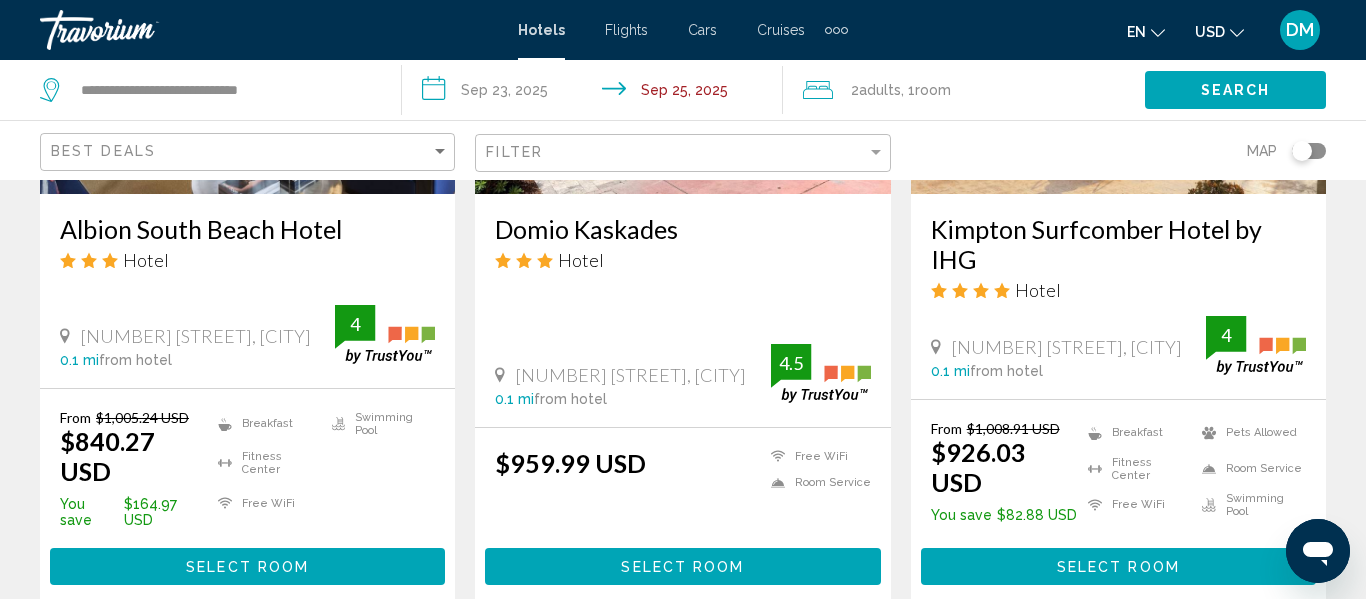 click on "Search" 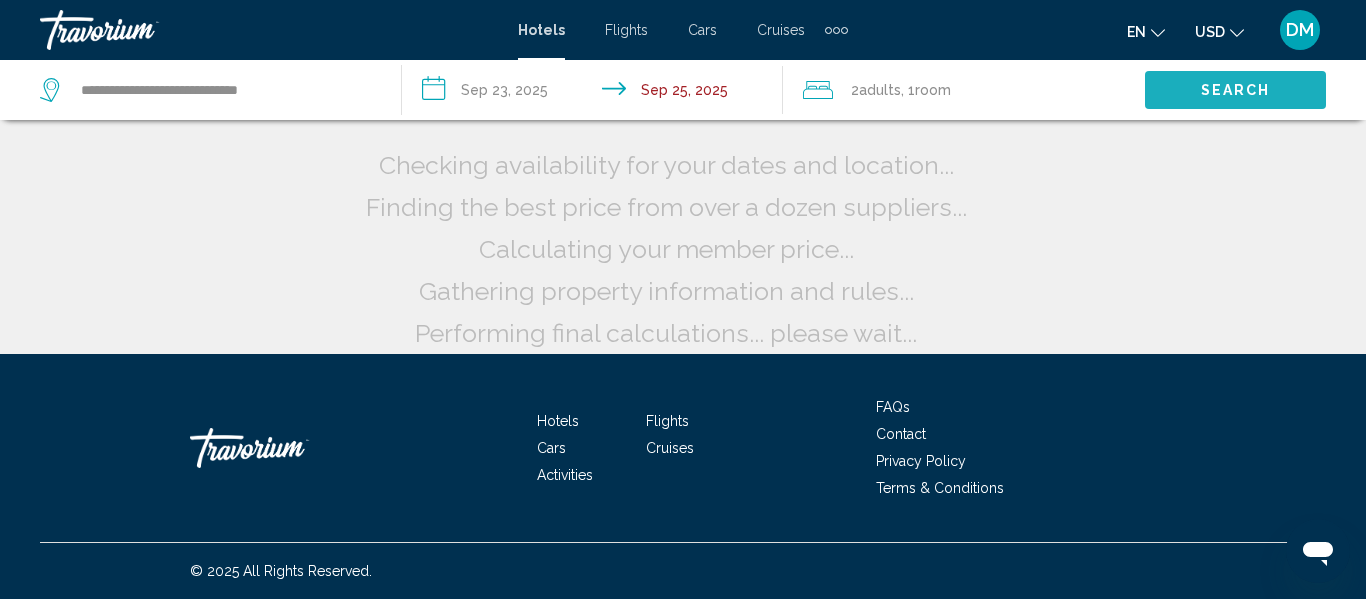 scroll, scrollTop: 58, scrollLeft: 0, axis: vertical 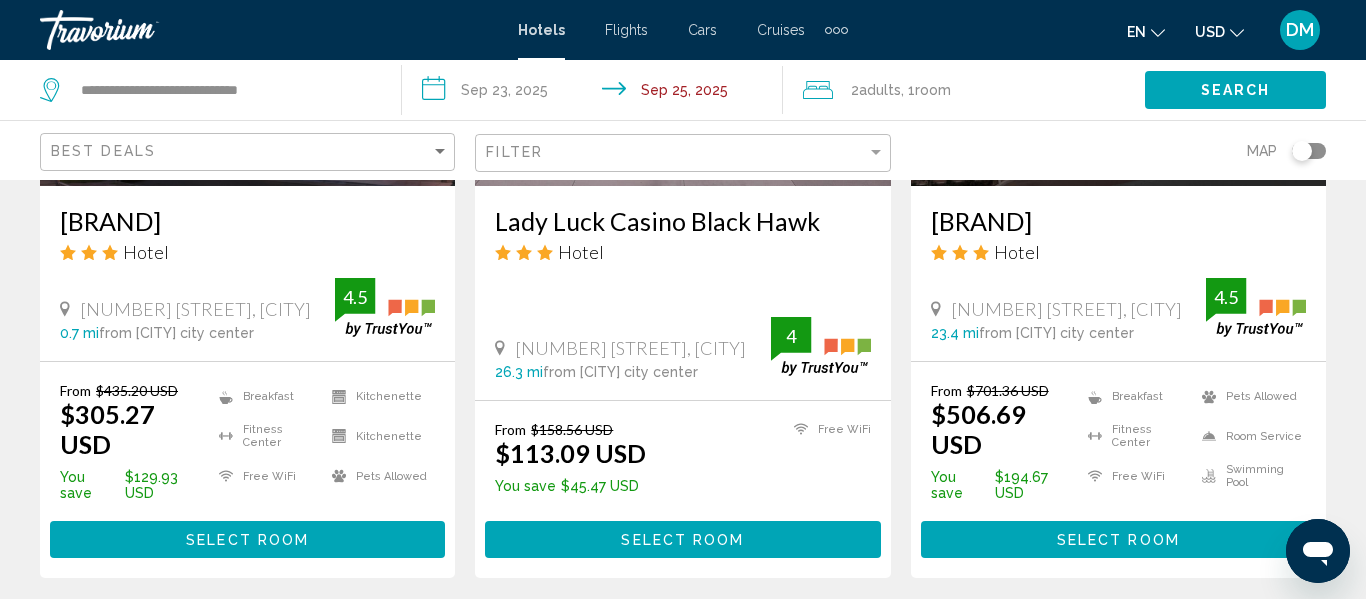 type 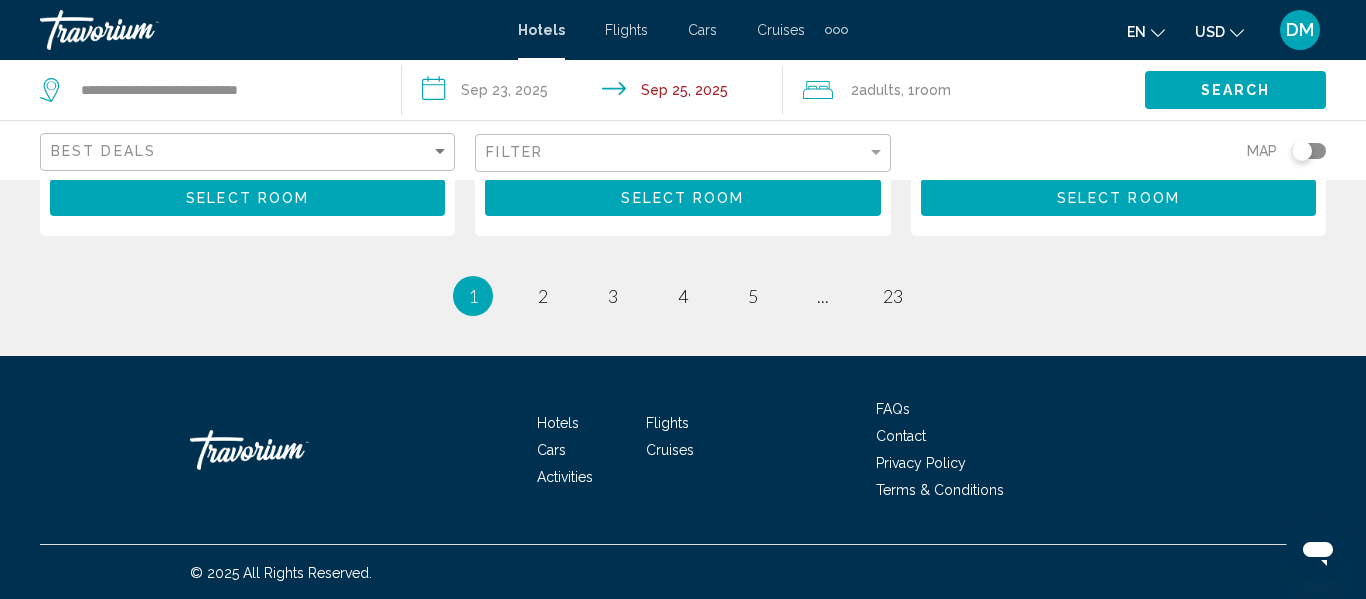scroll, scrollTop: 3007, scrollLeft: 0, axis: vertical 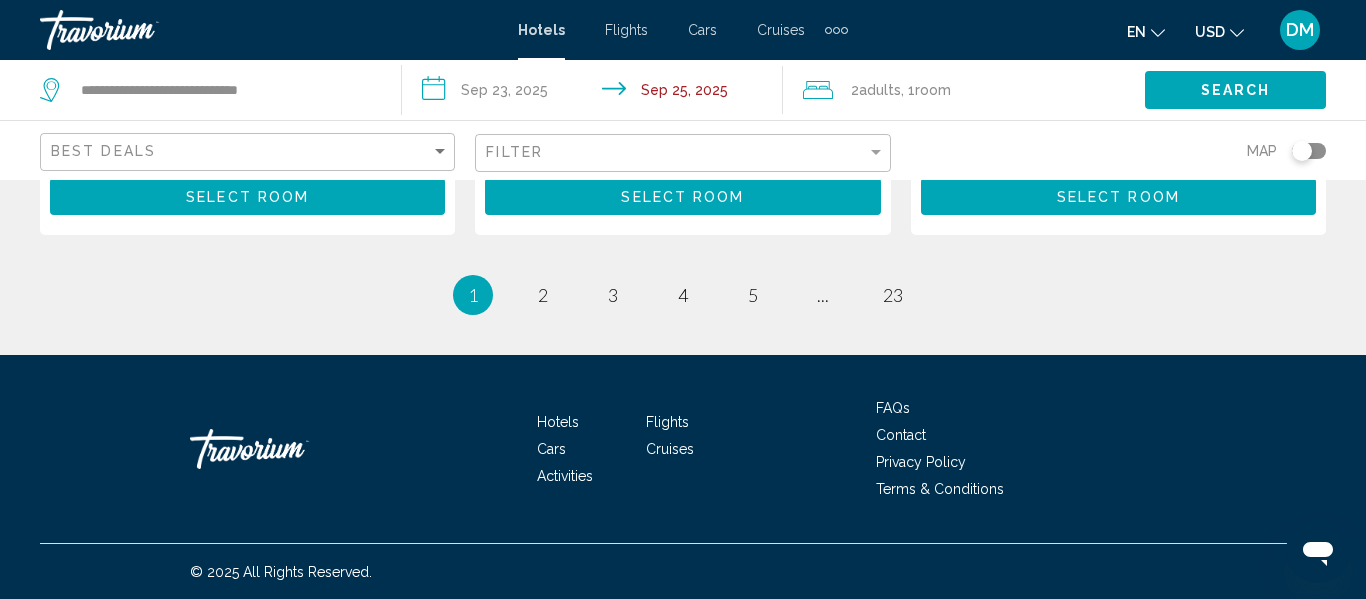 click 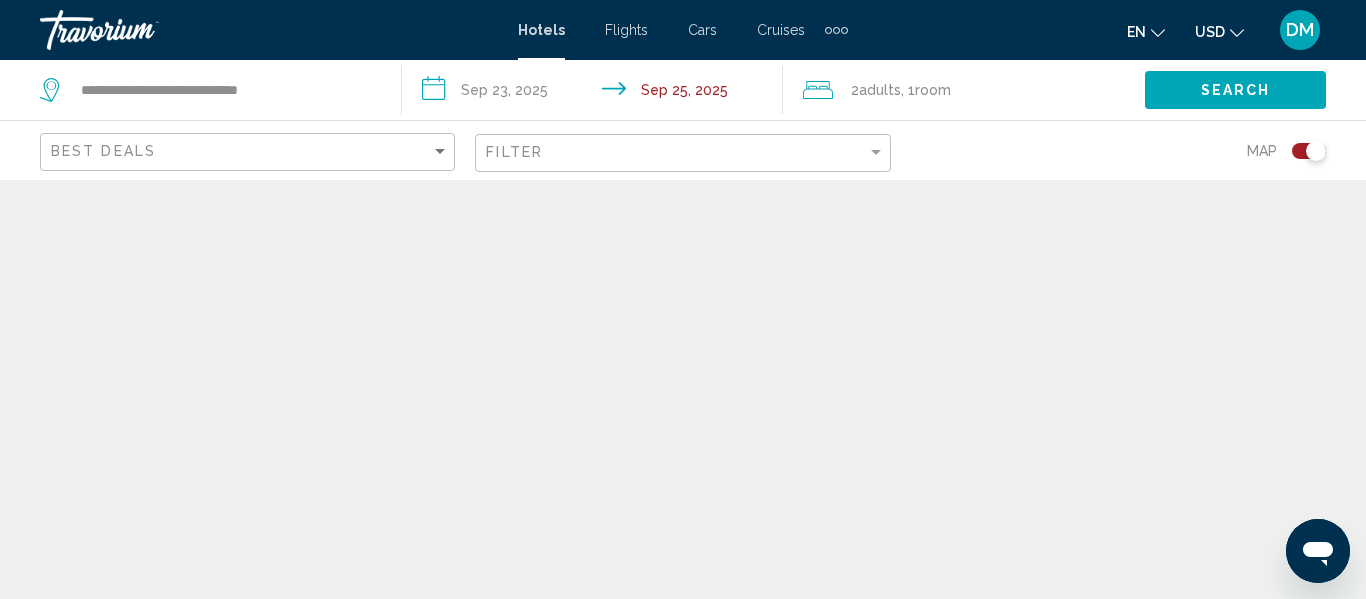 scroll, scrollTop: 0, scrollLeft: 0, axis: both 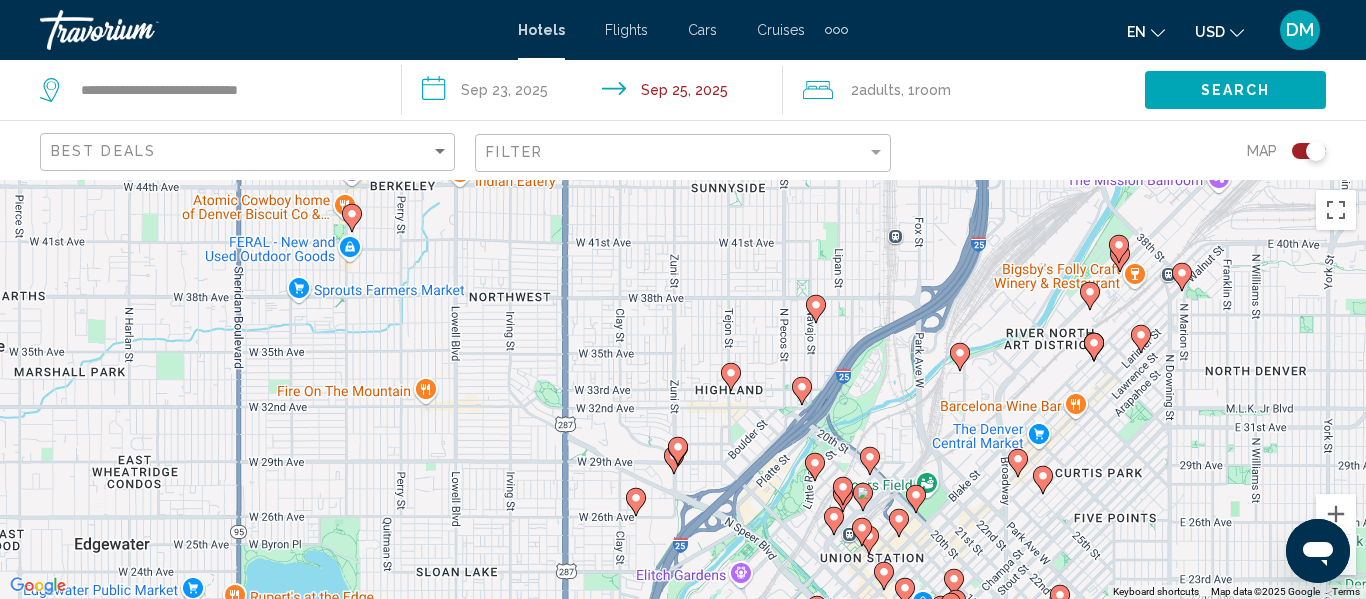 click 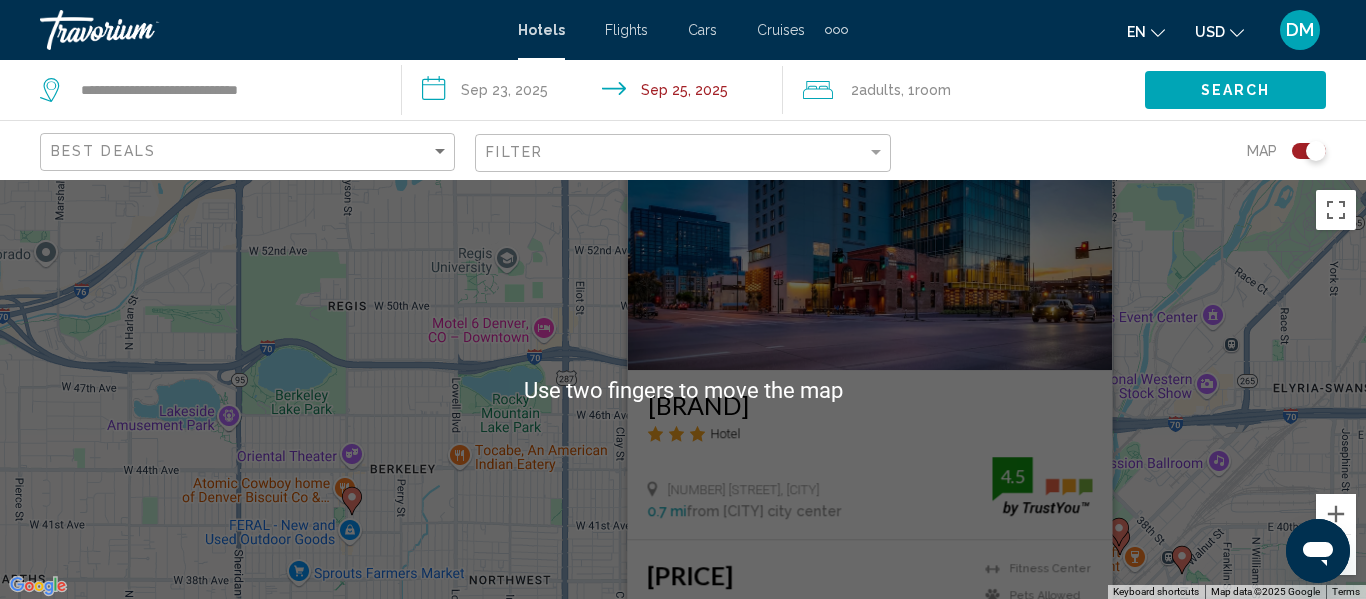 click at bounding box center (352, 501) 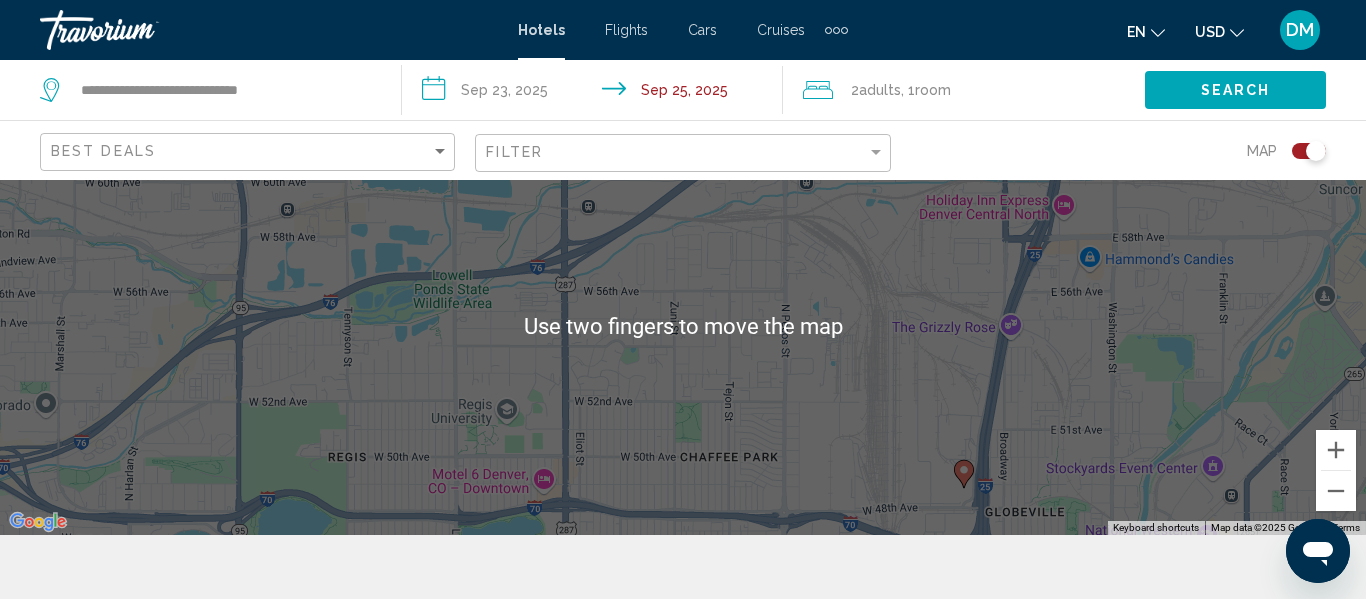 scroll, scrollTop: 65, scrollLeft: 0, axis: vertical 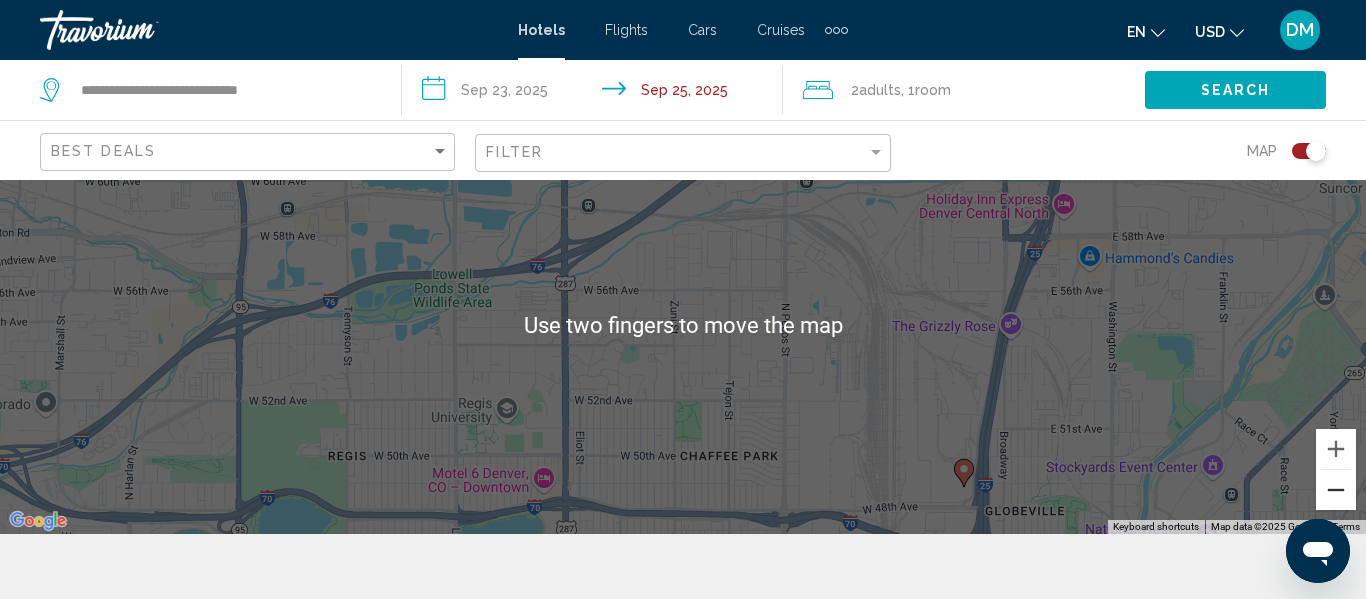 click at bounding box center [1336, 490] 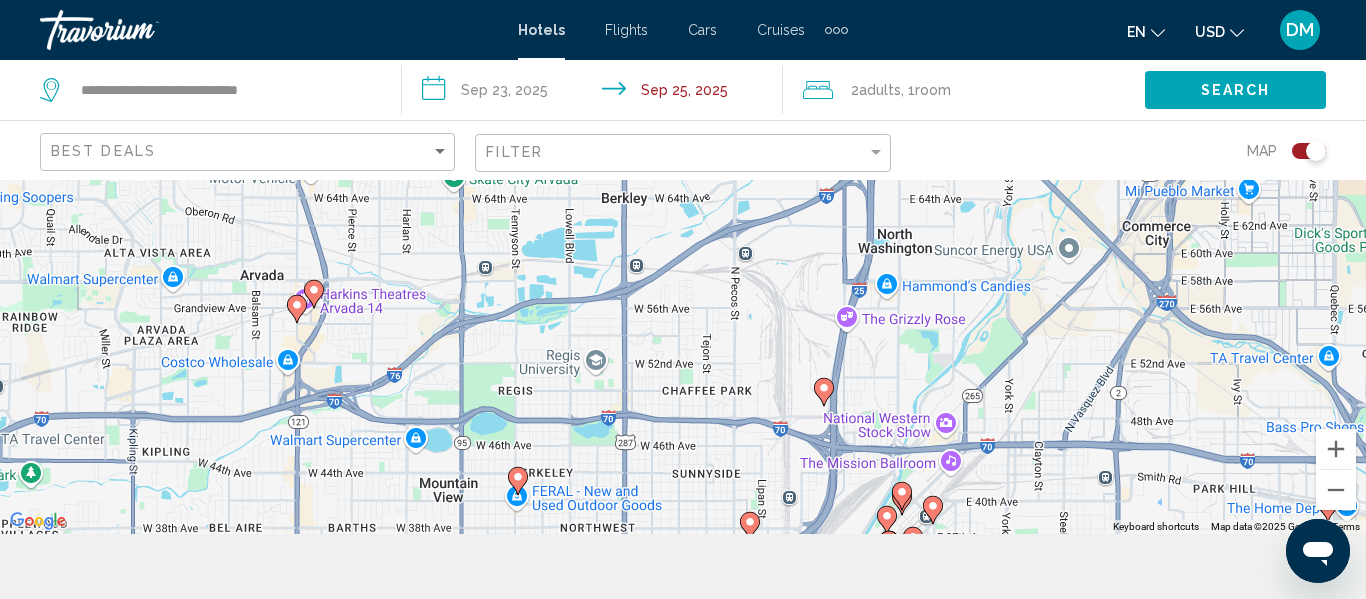 click at bounding box center [1328, 508] 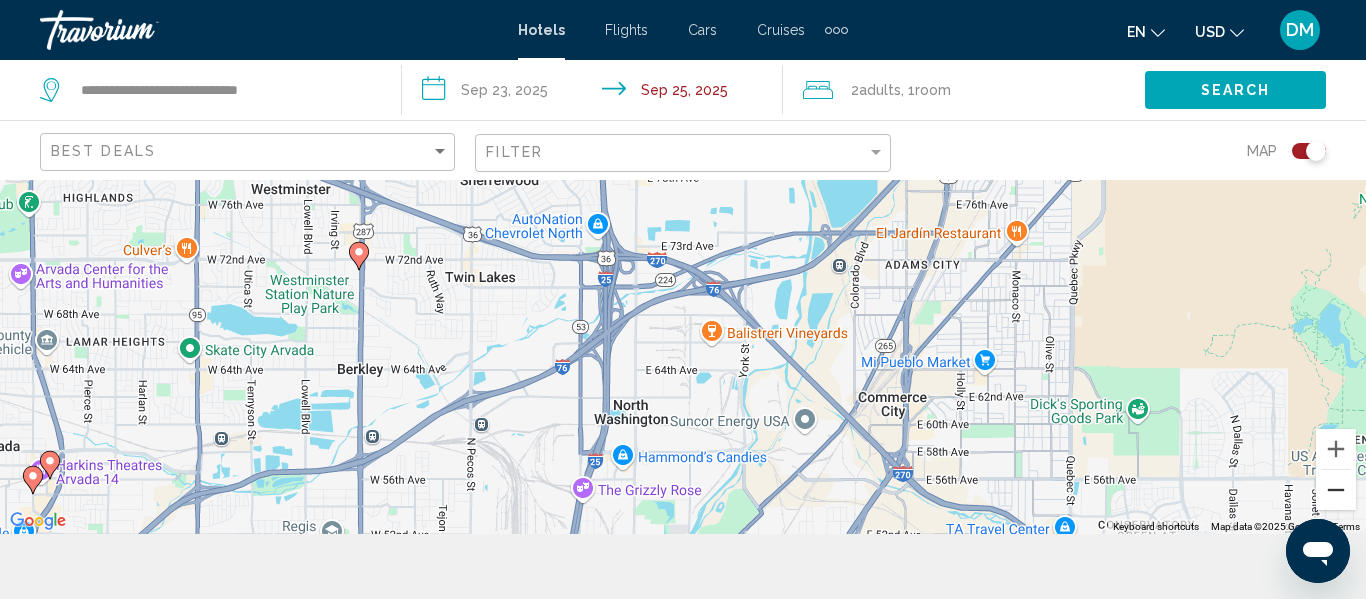 click at bounding box center [1336, 490] 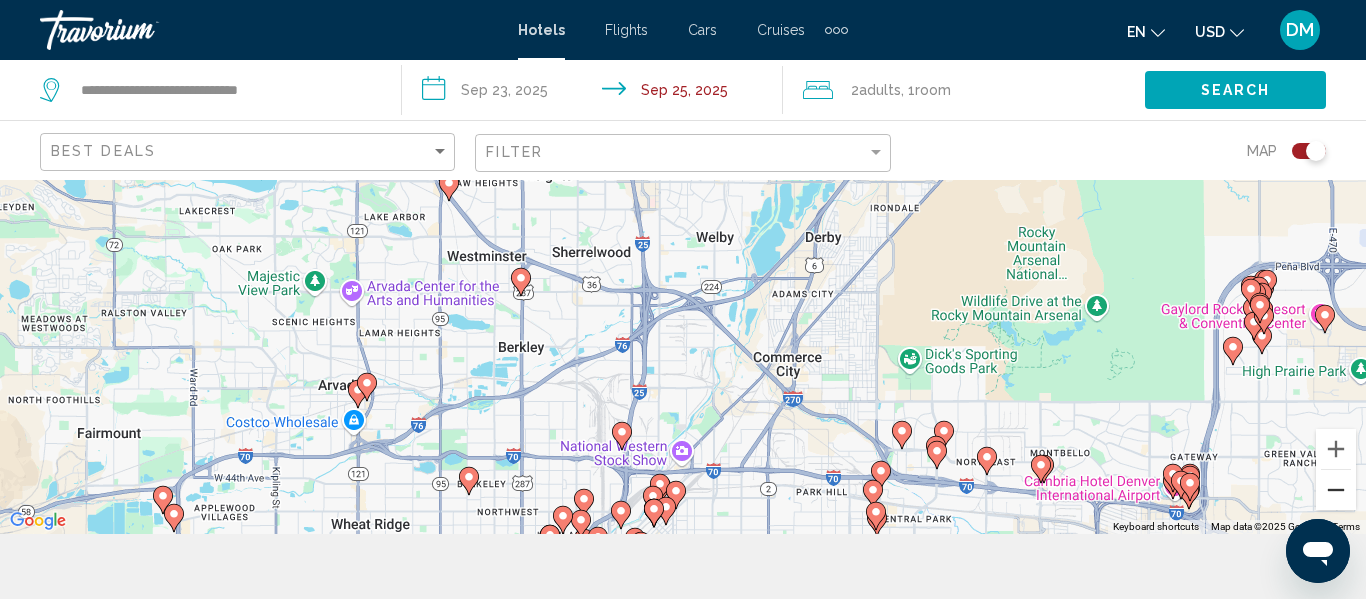 click at bounding box center [1336, 490] 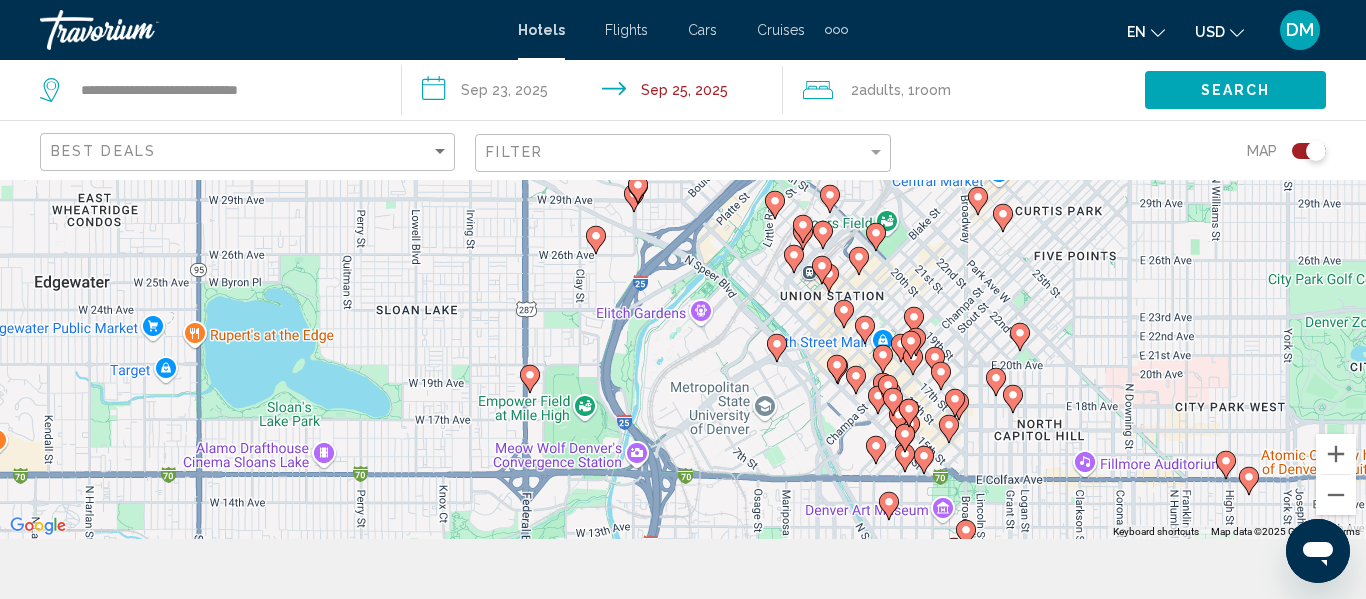 scroll, scrollTop: 0, scrollLeft: 0, axis: both 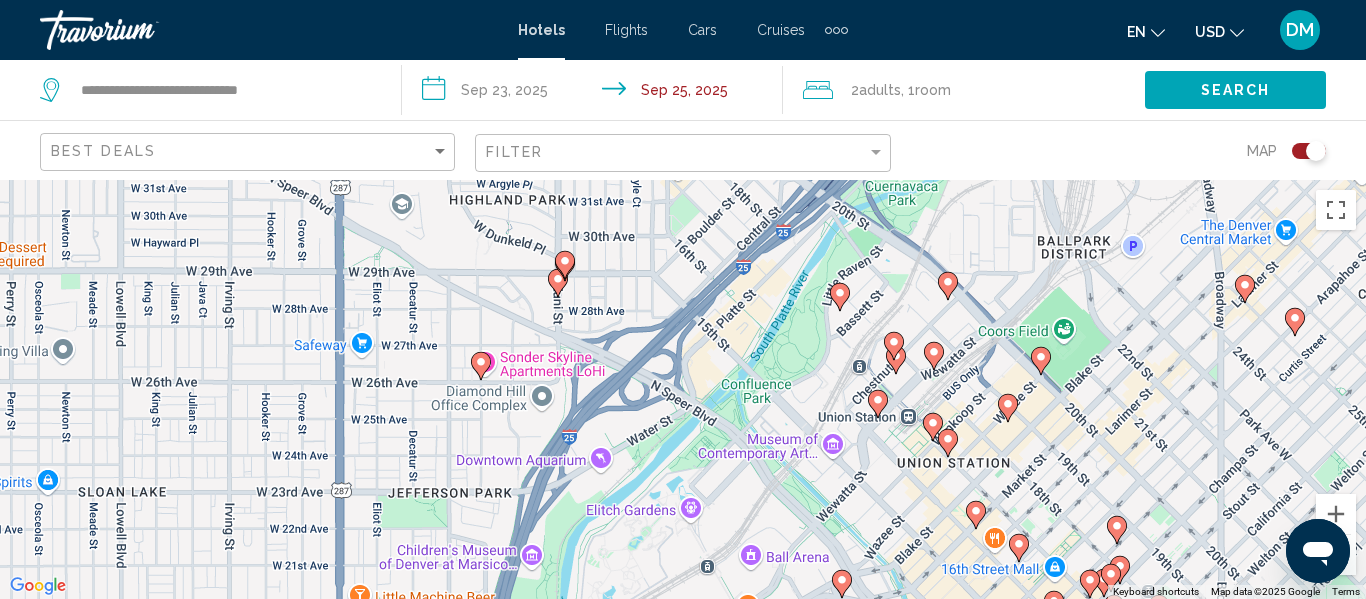 click 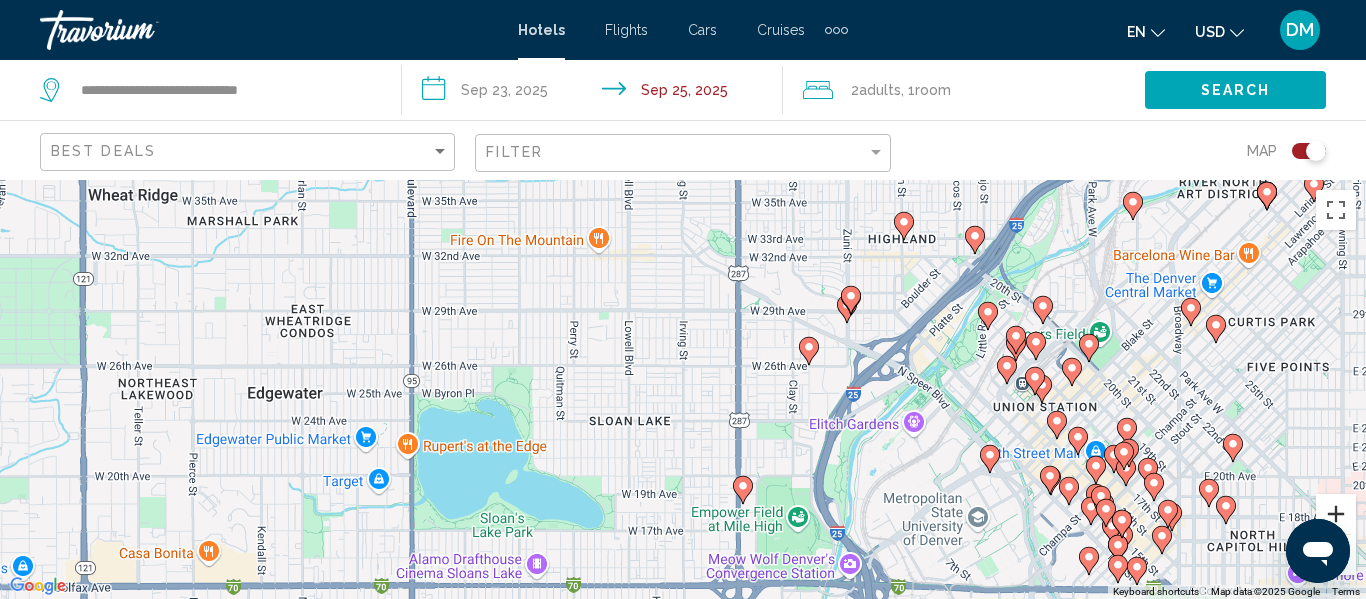 click at bounding box center (1336, 514) 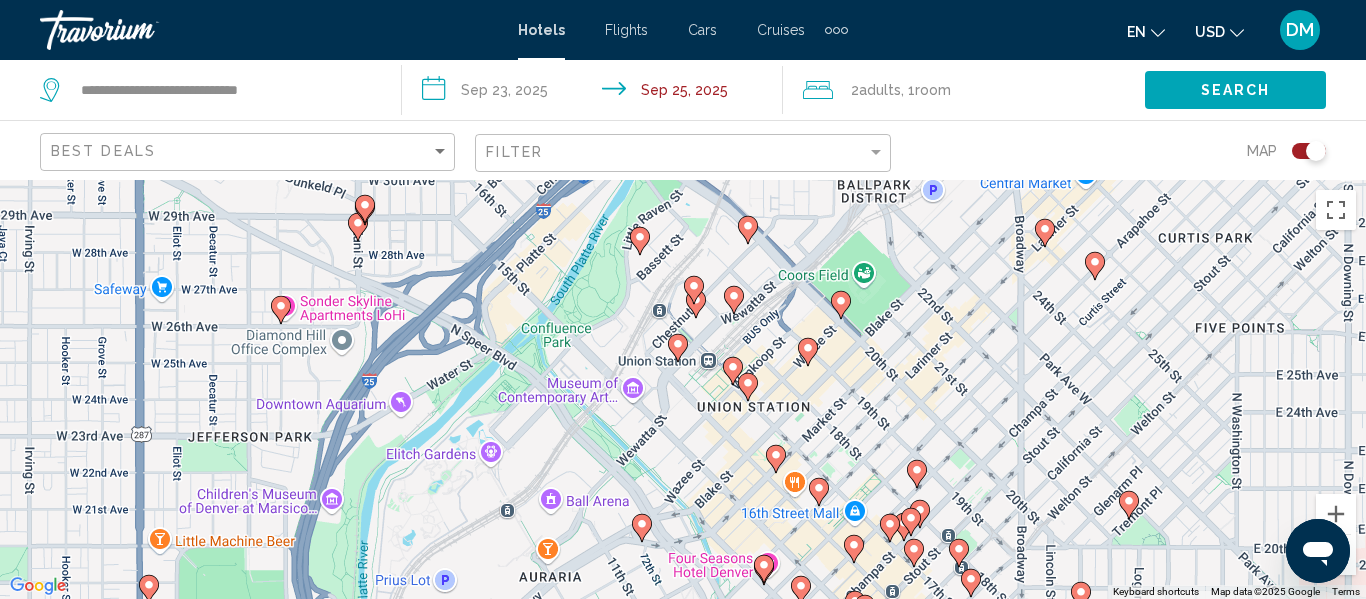 click 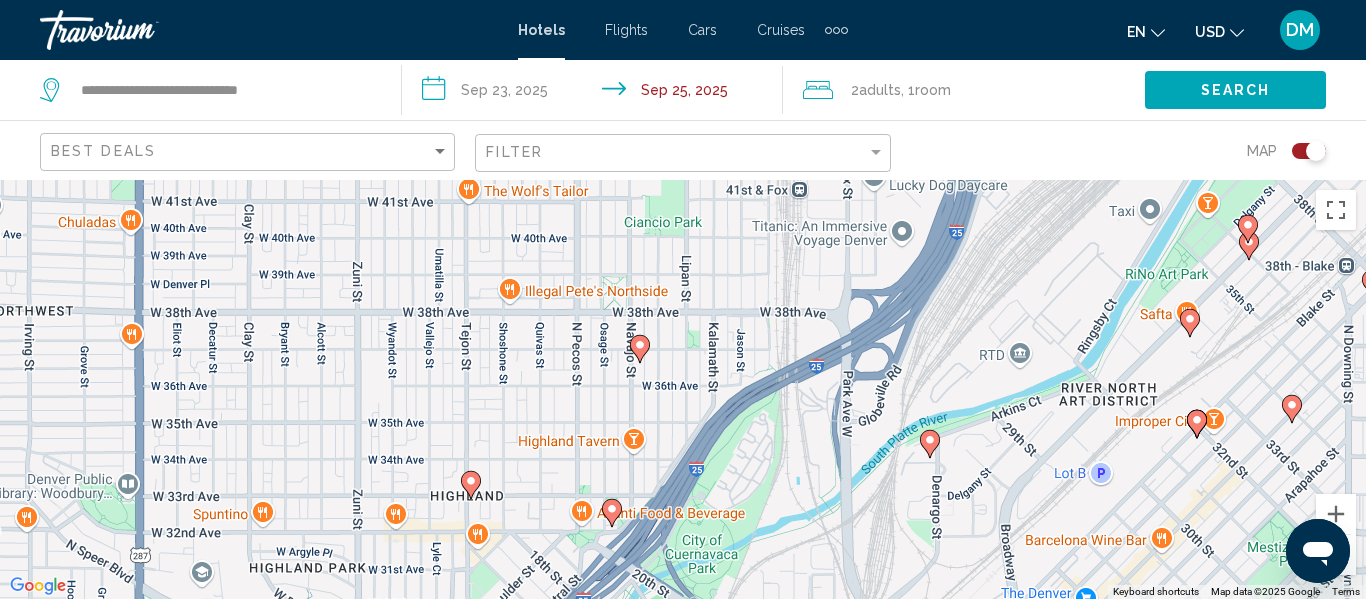click on "To activate drag with keyboard, press Alt + Enter. Once in keyboard drag state, use the arrow keys to move the marker. To complete the drag, press the Enter key. To cancel, press Escape." at bounding box center (683, 389) 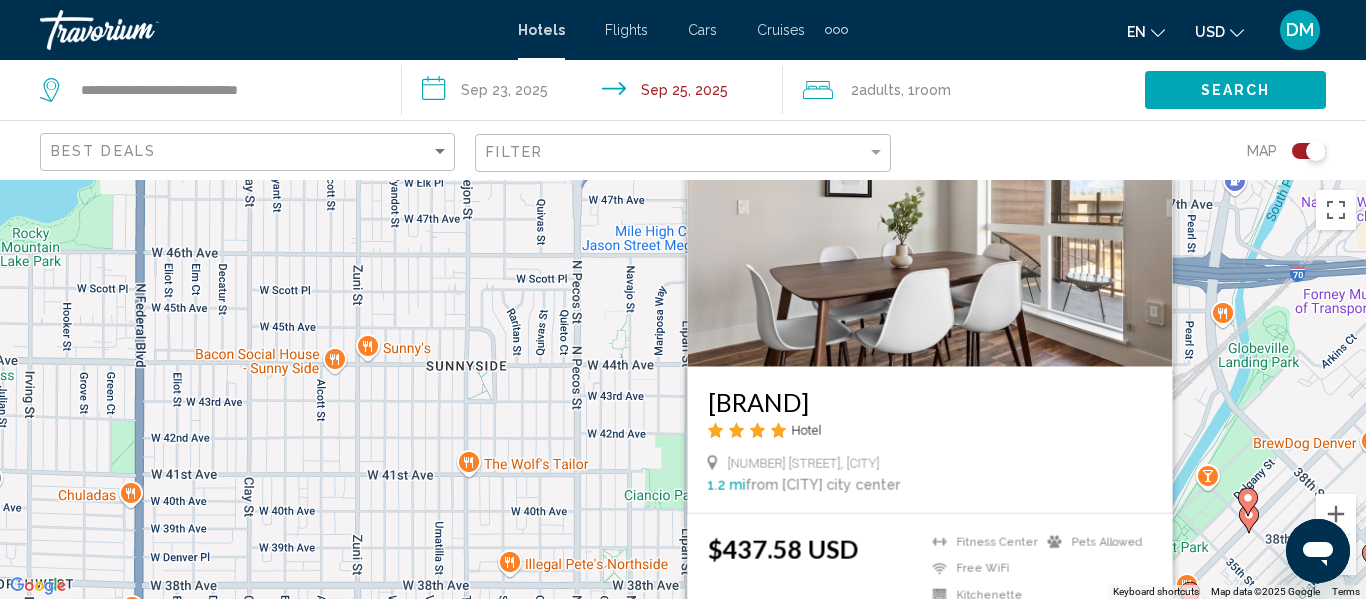click on "To activate drag with keyboard, press Alt + Enter. Once in keyboard drag state, use the arrow keys to move the marker. To complete the drag, press the Enter key. To cancel, press Escape.  Kasa Rino Denver
Hotel
[NUMBER] [STREET], [CITY] [DISTANCE]  from [CITY] city center from hotel [PRICE]
Fitness Center
Free WiFi
Kitchenette
Pets Allowed  Select Room" at bounding box center [683, 389] 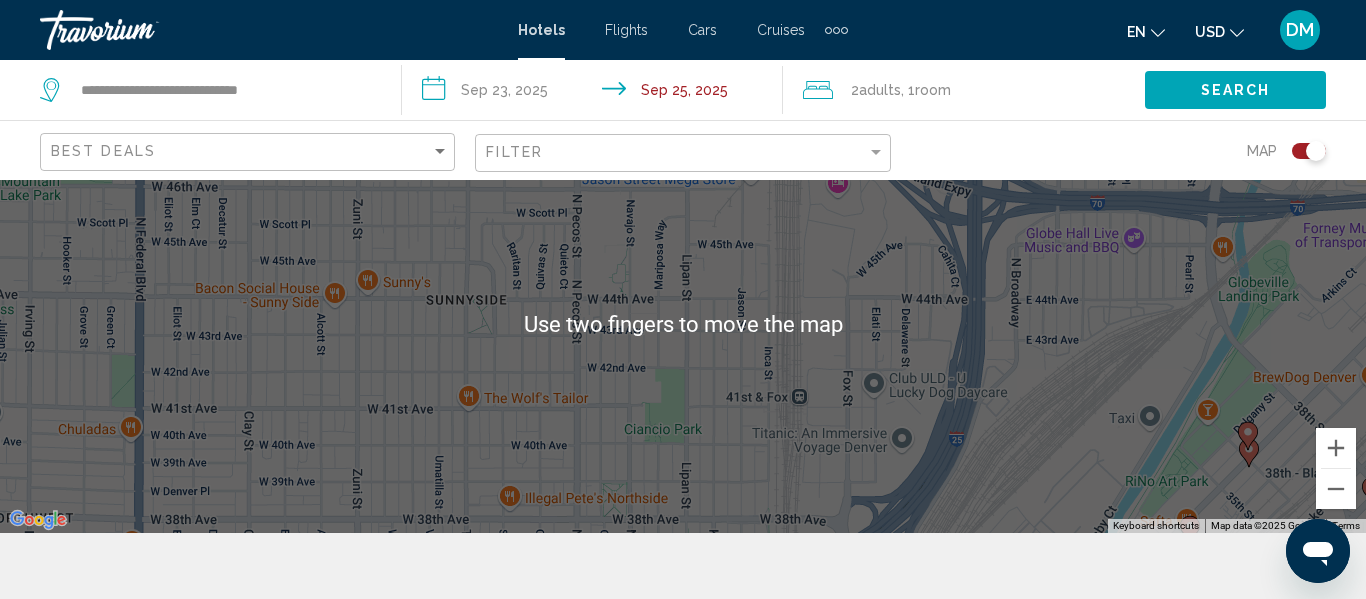 scroll, scrollTop: 67, scrollLeft: 0, axis: vertical 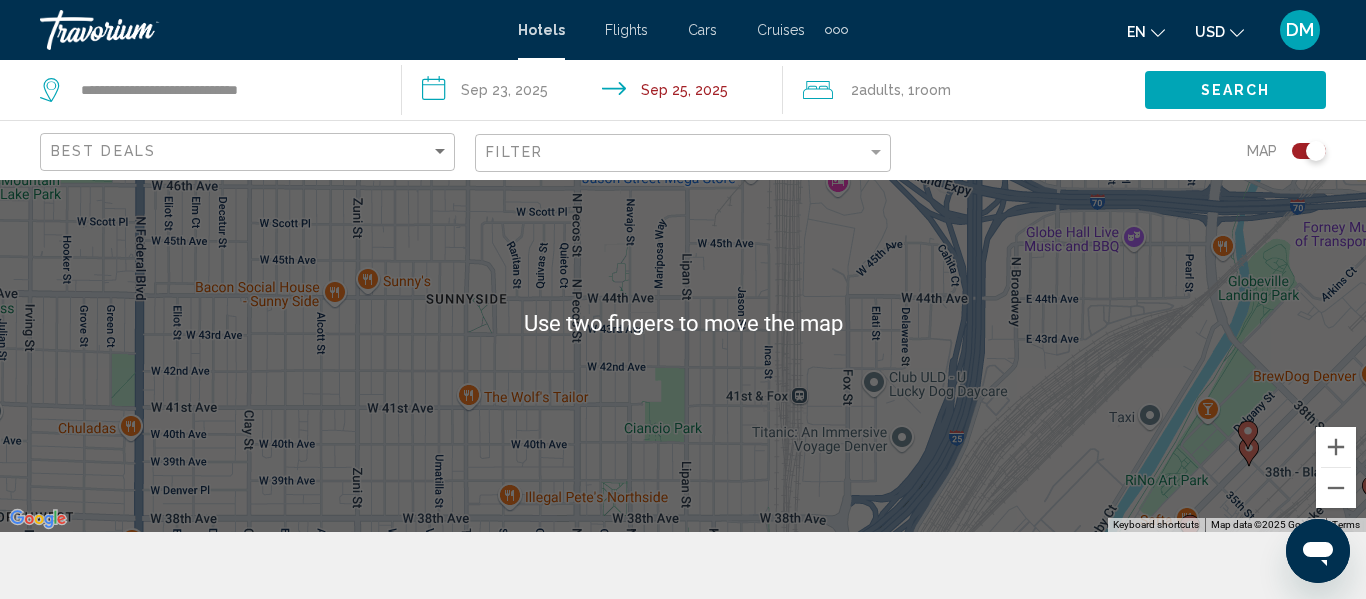 click 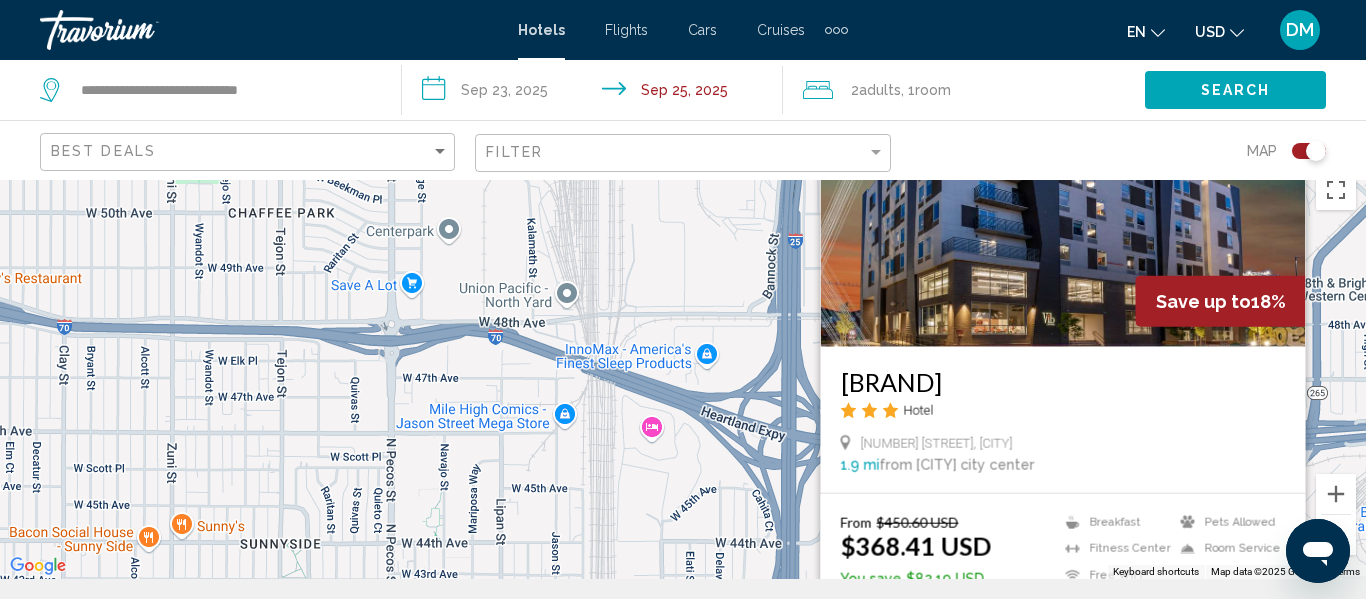 scroll, scrollTop: 0, scrollLeft: 0, axis: both 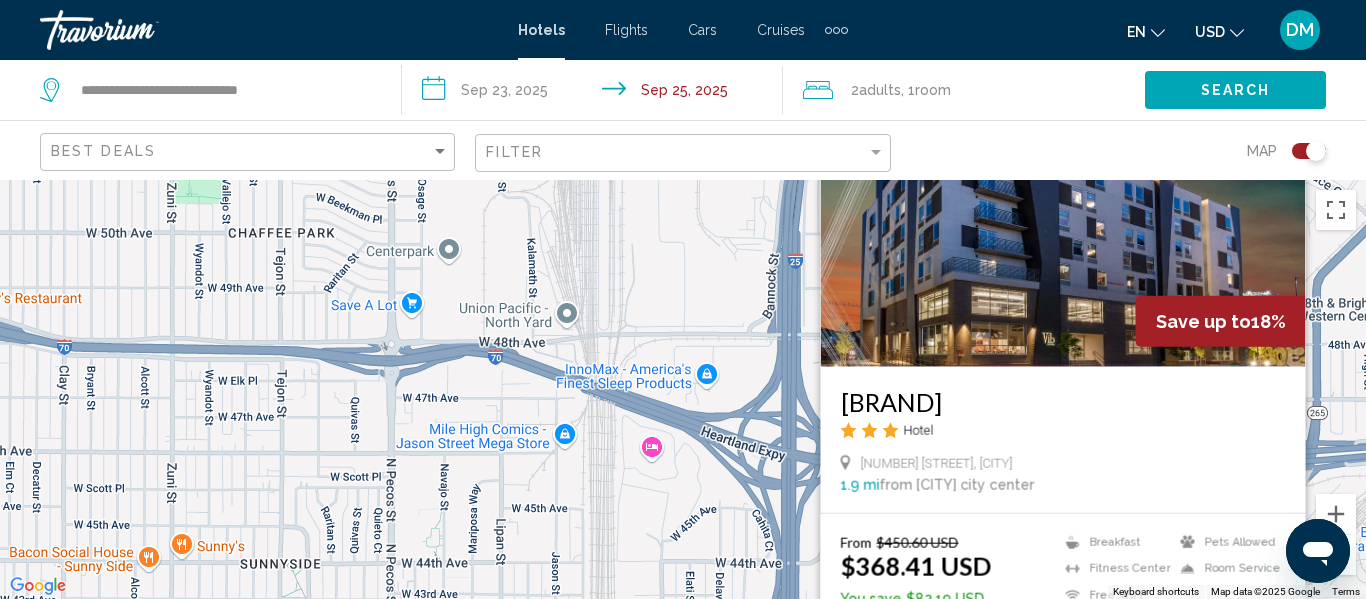click on "To navigate, press the arrow keys. To activate drag with keyboard, press Alt + Enter. Once in keyboard drag state, use the arrow keys to move the marker. To complete the drag, press the Enter key. To cancel, press Escape. Save up to  18%   Vīb Hotel by Best Western Denver RiNo
Hotel
[NUMBER] [STREET], [CITY] [DISTANCE]  from [CITY] city center from hotel [PRICE] [PRICE]  You save  [PRICE]
Breakfast
Fitness Center
Free WiFi
Pets Allowed
Room Service  Select Room" at bounding box center [683, 389] 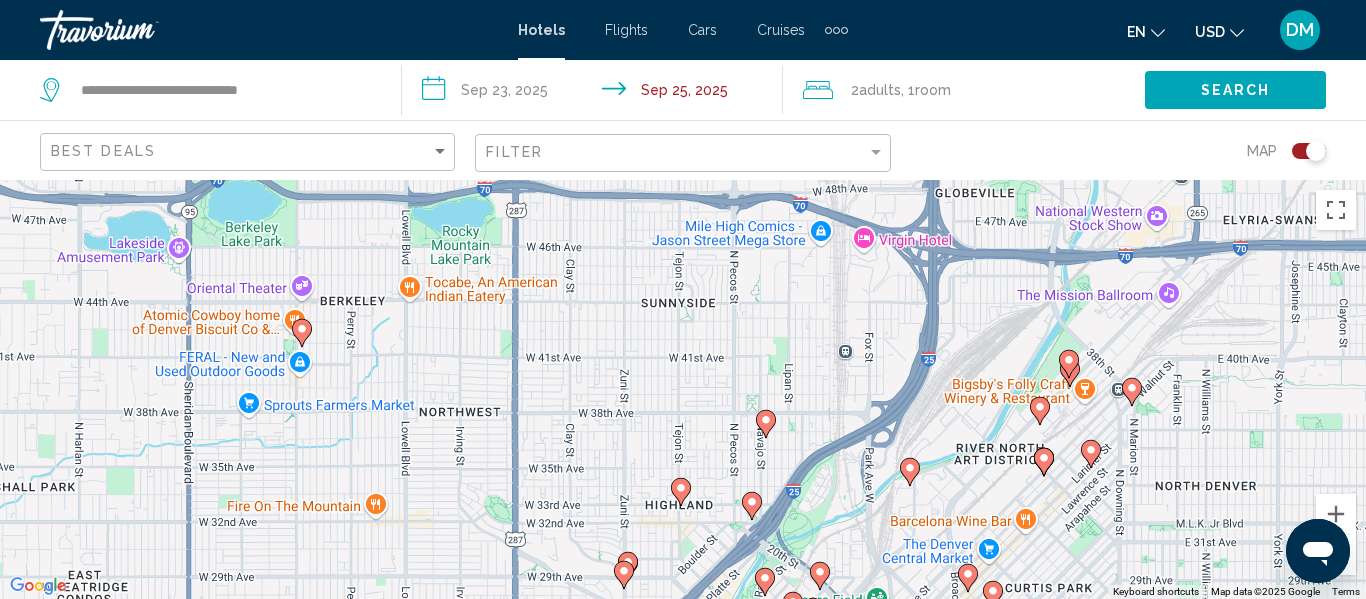 click 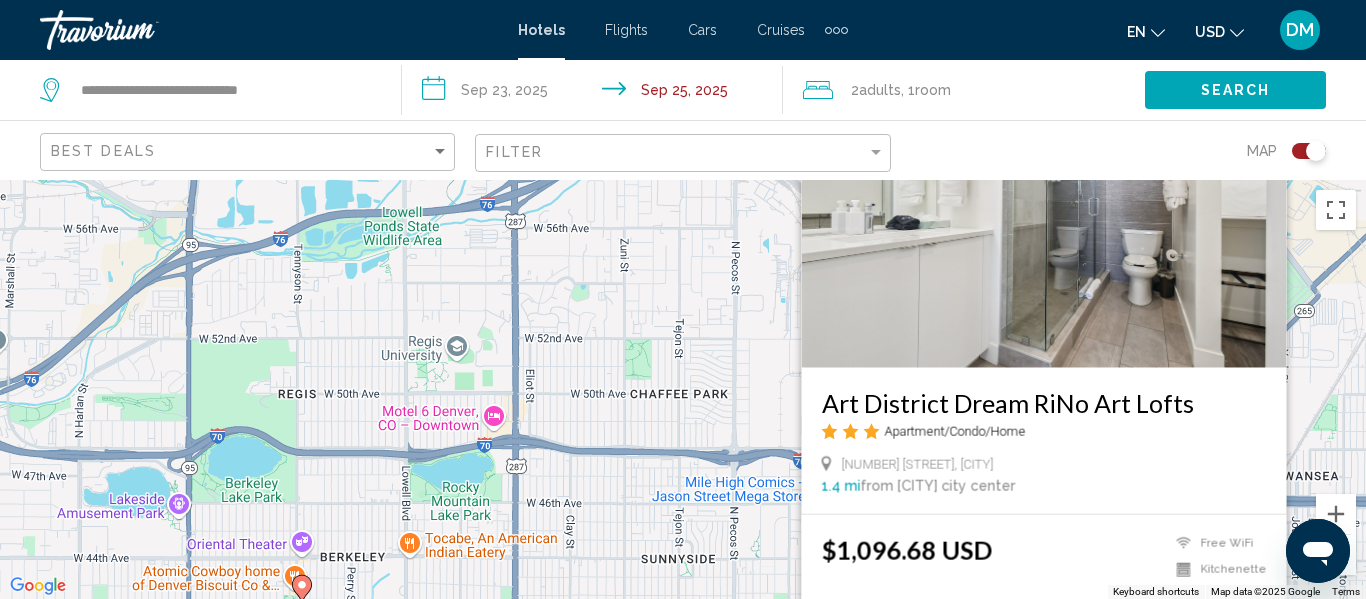 click on "To navigate, press the arrow keys. To activate drag with keyboard, press Alt + Enter. Once in keyboard drag state, use the arrow keys to move the marker. To complete the drag, press the Enter key. To cancel, press Escape.  Art District Dream RiNo Art Lofts
Apartment/Condo/Home
[NUMBER] [STREET], [CITY] [POSTAL_CODE] [DISTANCE]  from [CITY] city center from hotel [PRICE]
Free WiFi
Kitchenette  Select Room" at bounding box center [683, 389] 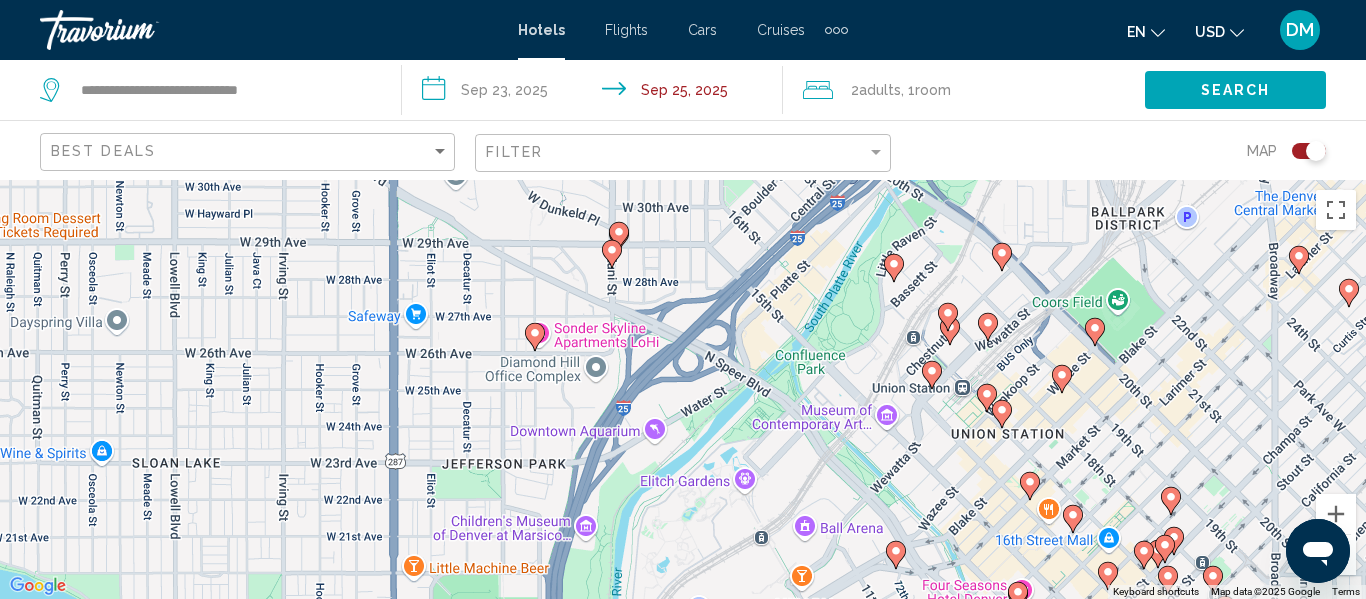 click at bounding box center [988, 327] 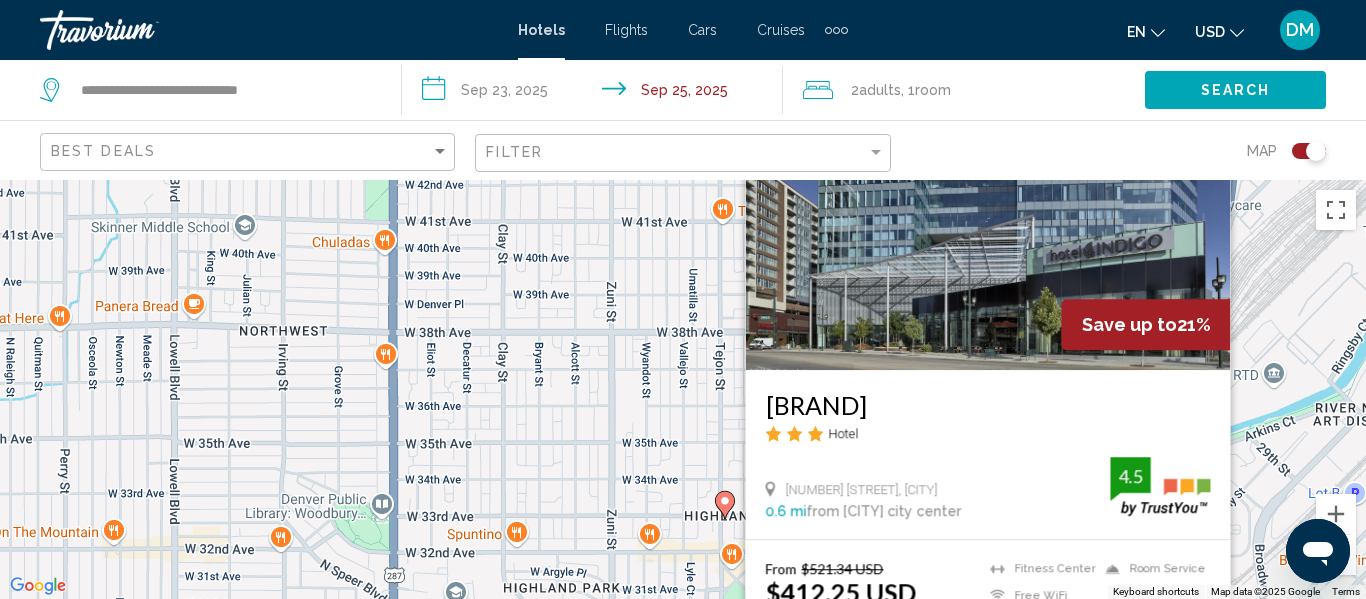 click on "Map" 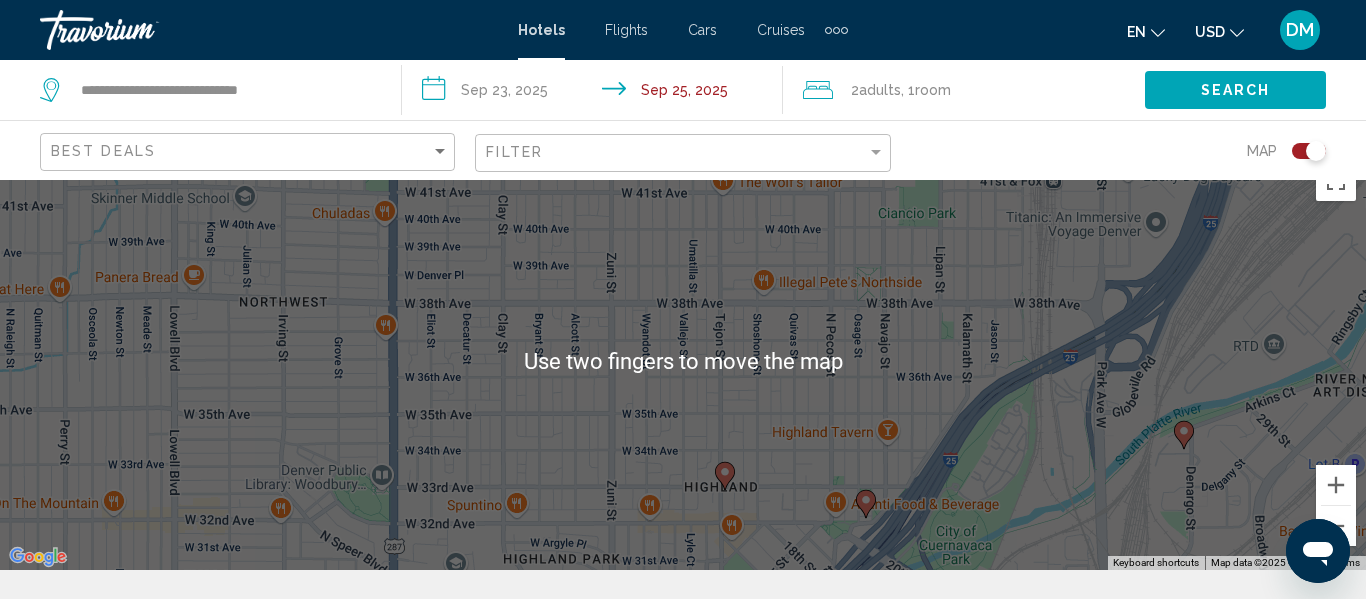 scroll, scrollTop: 30, scrollLeft: 0, axis: vertical 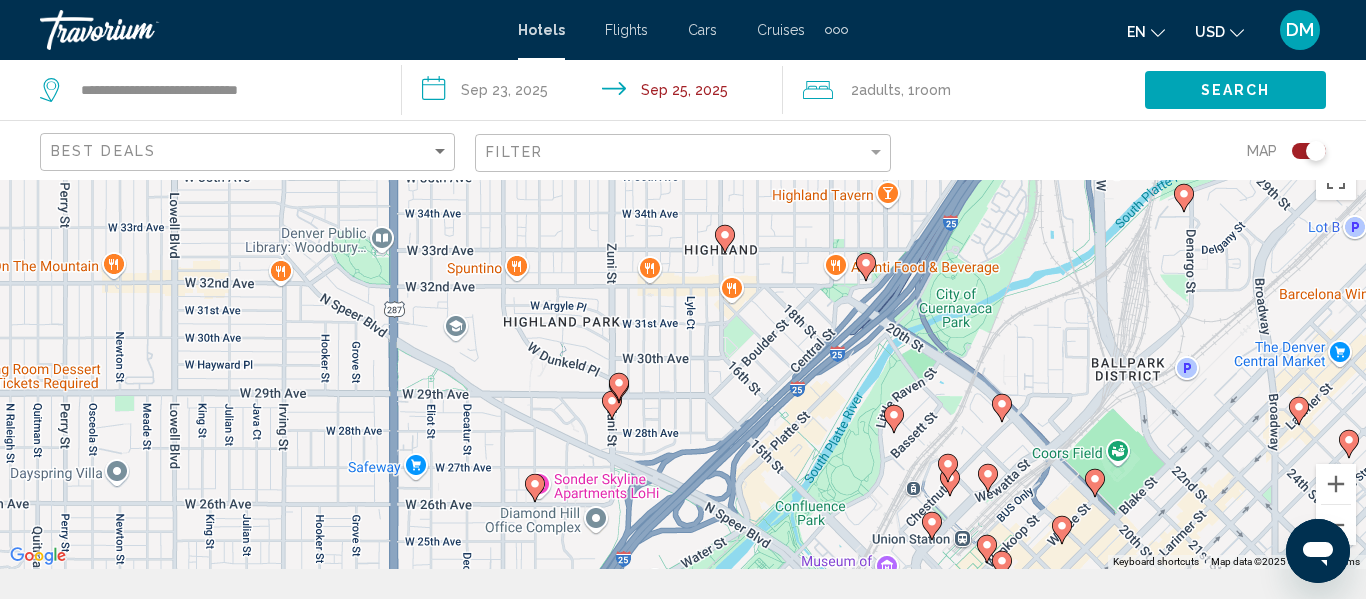 click 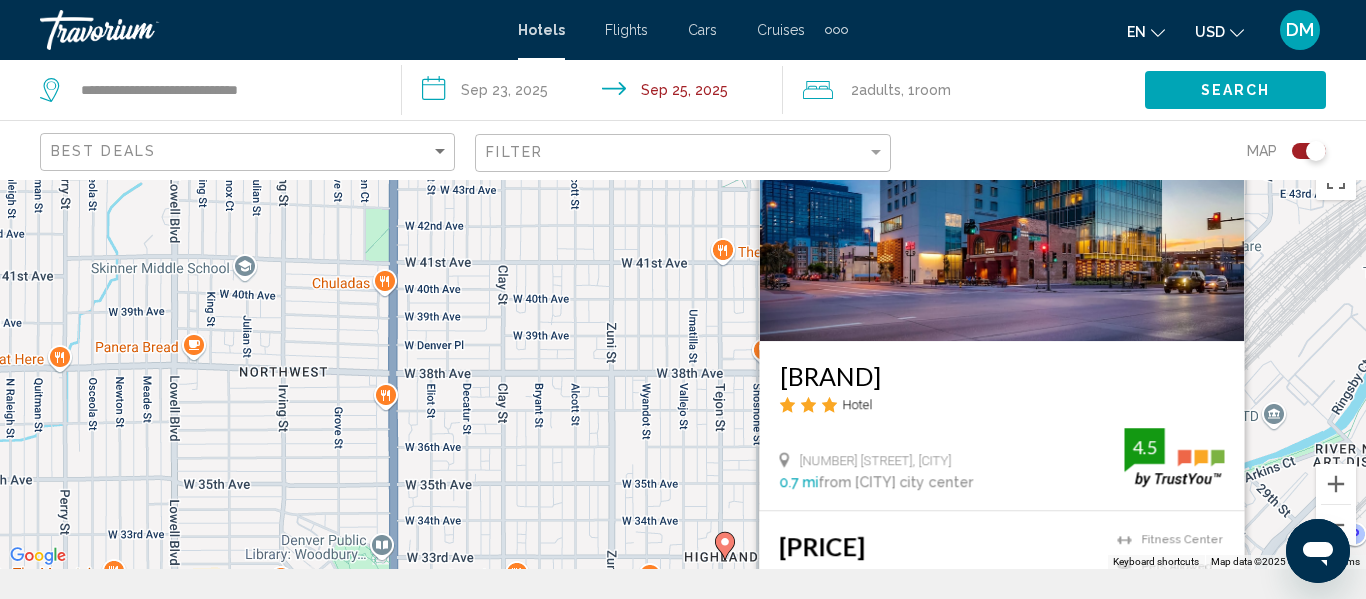 click on "To activate drag with keyboard, press Alt + Enter. Once in keyboard drag state, use the arrow keys to move the marker. To complete the drag, press the Enter key. To cancel, press Escape.  Hilton Garden Inn Denver Union Station CO
Hotel
[NUMBER] [STREET], [CITY] [DISTANCE]  from [CITY] city center from hotel [RATING] [PRICE]
Fitness Center
Pets Allowed
Swimming Pool  [RATING] Select Room" at bounding box center [683, 359] 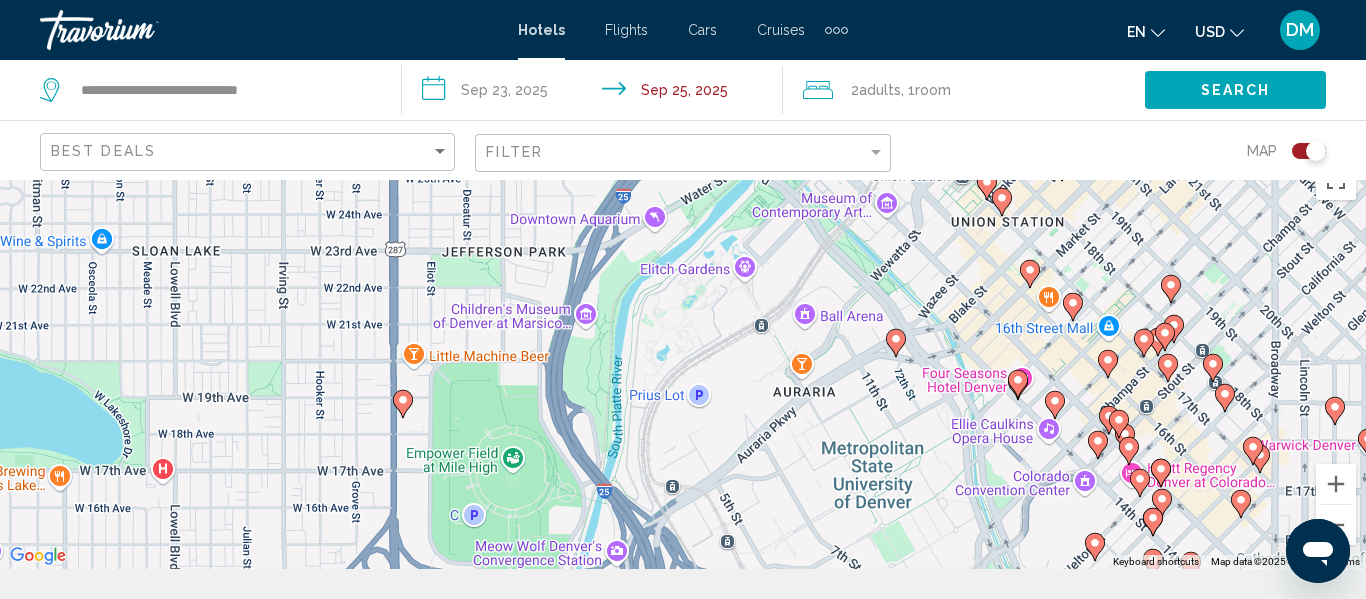 click 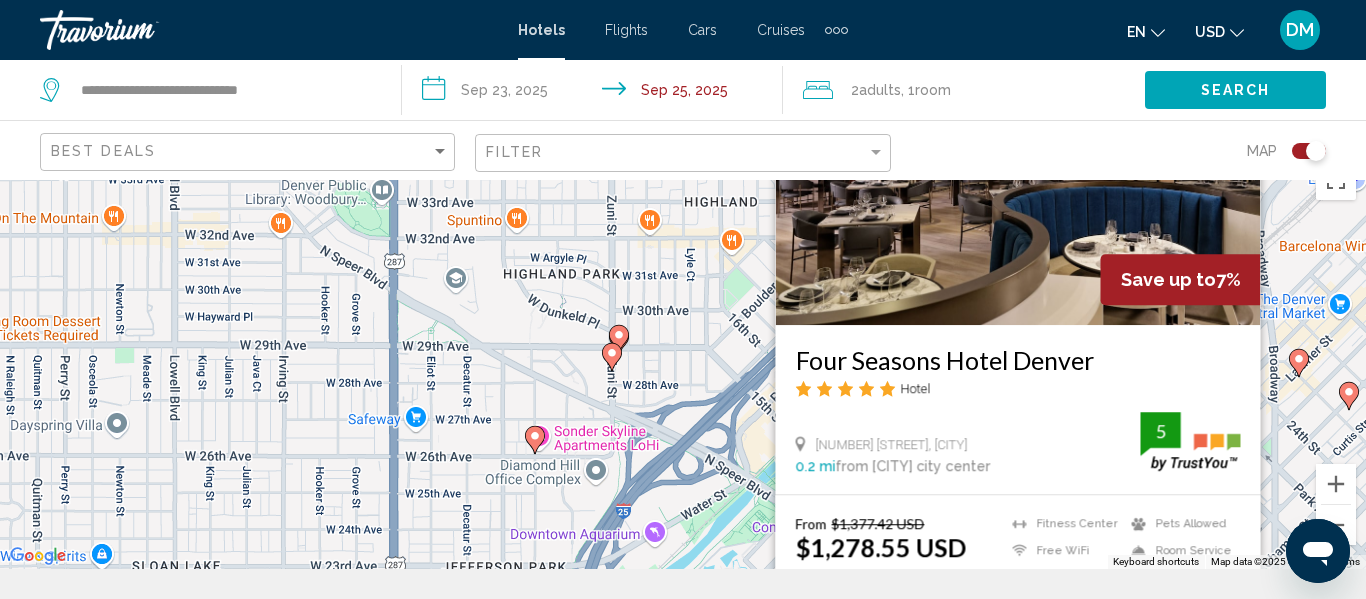 click on "To activate drag with keyboard, press Alt + Enter. Once in keyboard drag state, use the arrow keys to move the marker. To complete the drag, press the Enter key. To cancel, press Escape. Save up to  7%   [BRAND]
Hotel
[NUMBER] [STREET], [CITY] [DISTANCE]  from [CITY] city center from hotel 5 From [PRICE] [PRICE]  You save  [PRICE]
Fitness Center
Free WiFi
Kitchenette
Pets Allowed
Room Service
Shuttle Service  5 Select Room" at bounding box center (683, 359) 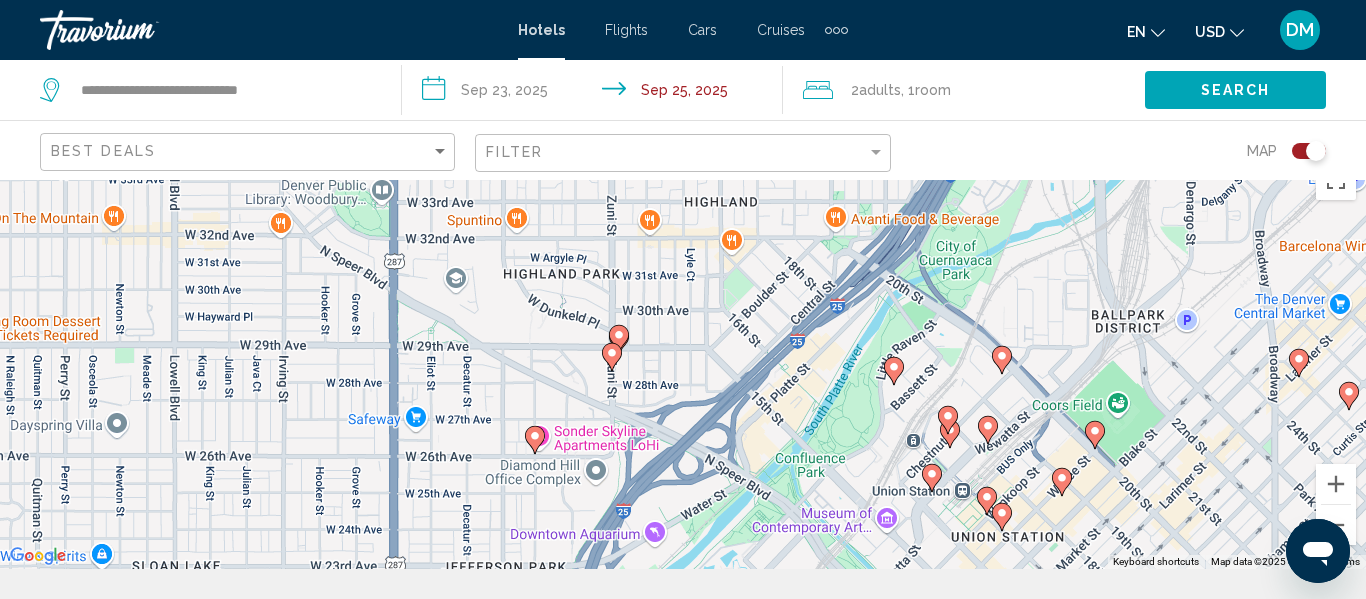 click on "To activate drag with keyboard, press Alt + Enter. Once in keyboard drag state, use the arrow keys to move the marker. To complete the drag, press the Enter key. To cancel, press Escape." at bounding box center [683, 359] 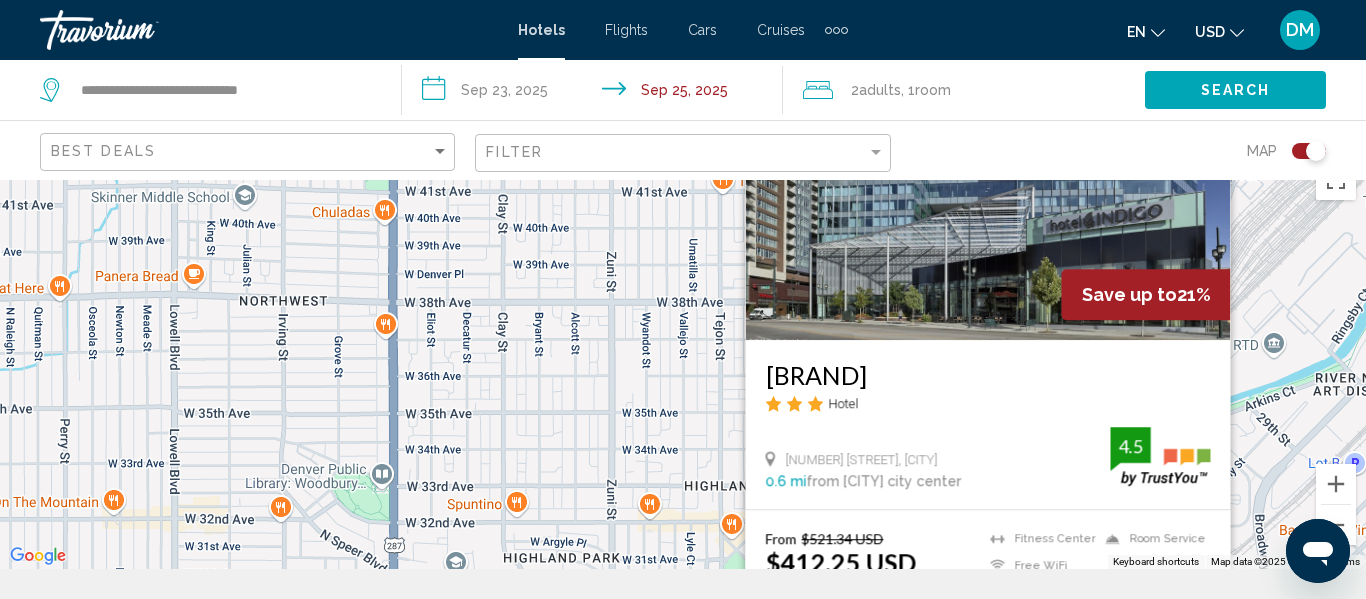 click on "To activate drag with keyboard, press Alt + Enter. Once in keyboard drag state, use the arrow keys to move the marker. To complete the drag, press the Enter key. To cancel, press Escape. Save up to  21%   Hotel Indigo Denver Downtown Union Station by IHG
Hotel
[NUMBER] [STREET], [CITY] [DISTANCE]  from [CITY] city center from hotel [RATING] From [PRICE] [DISCOUNTED_PRICE]  You save  [SAVINGS]
Fitness Center
Free WiFi
Pets Allowed
Room Service  [RATING] Select Room" at bounding box center [683, 359] 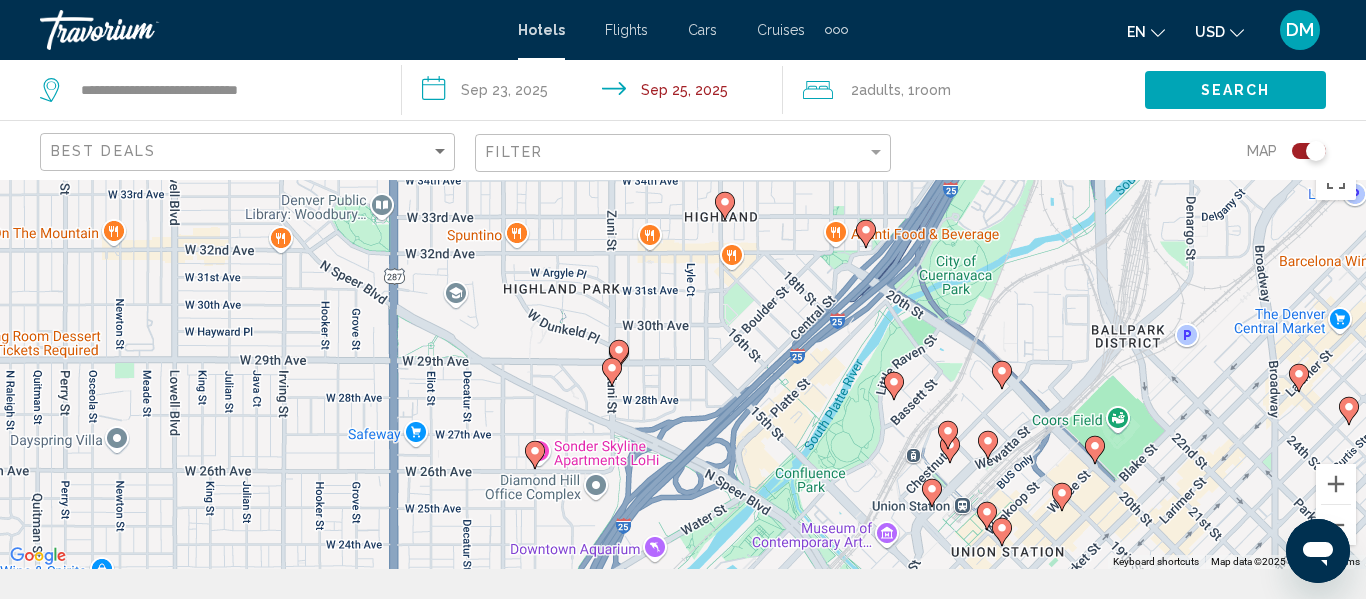 click 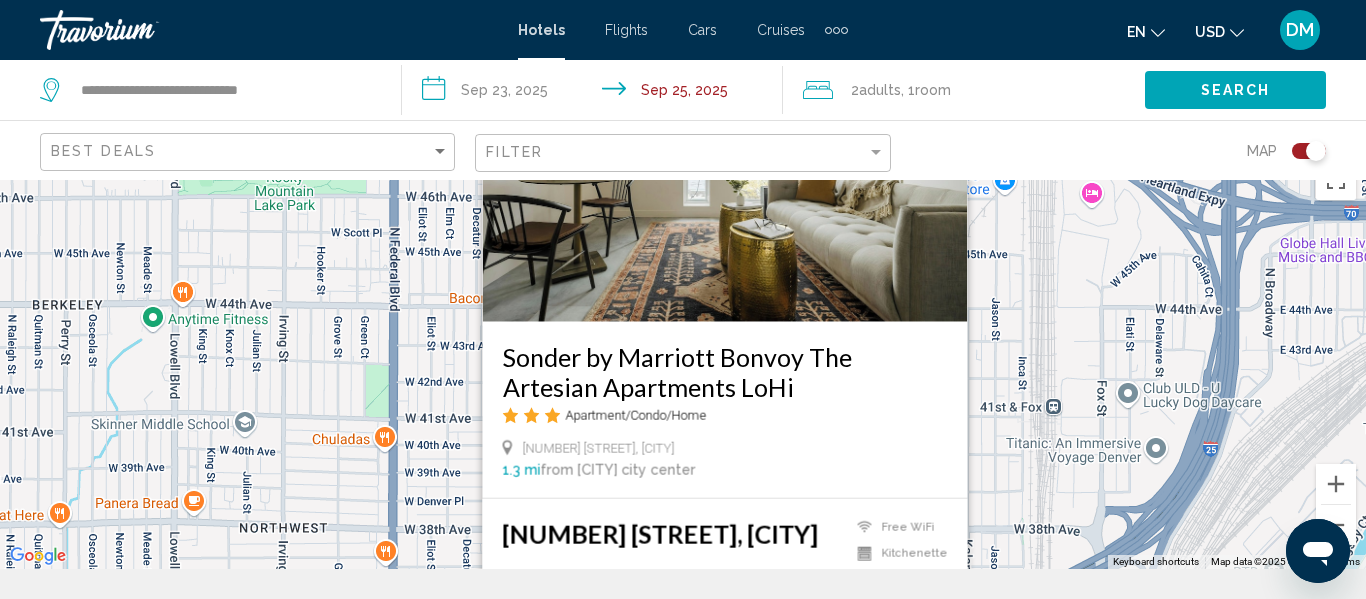 click on "To activate drag with keyboard, press Alt + Enter. Once in keyboard drag state, use the arrow keys to move the marker. To complete the drag, press the Enter key. To cancel, press Escape.  Sonder by Marriott Bonvoy The Artesian Apartments LoHi
Apartment/Condo/Home
[NUMBER] [STREET], [CITY] [DISTANCE]  from [CITY] city center from hotel [PRICE]
Free WiFi
Kitchenette  Select Room" at bounding box center [683, 359] 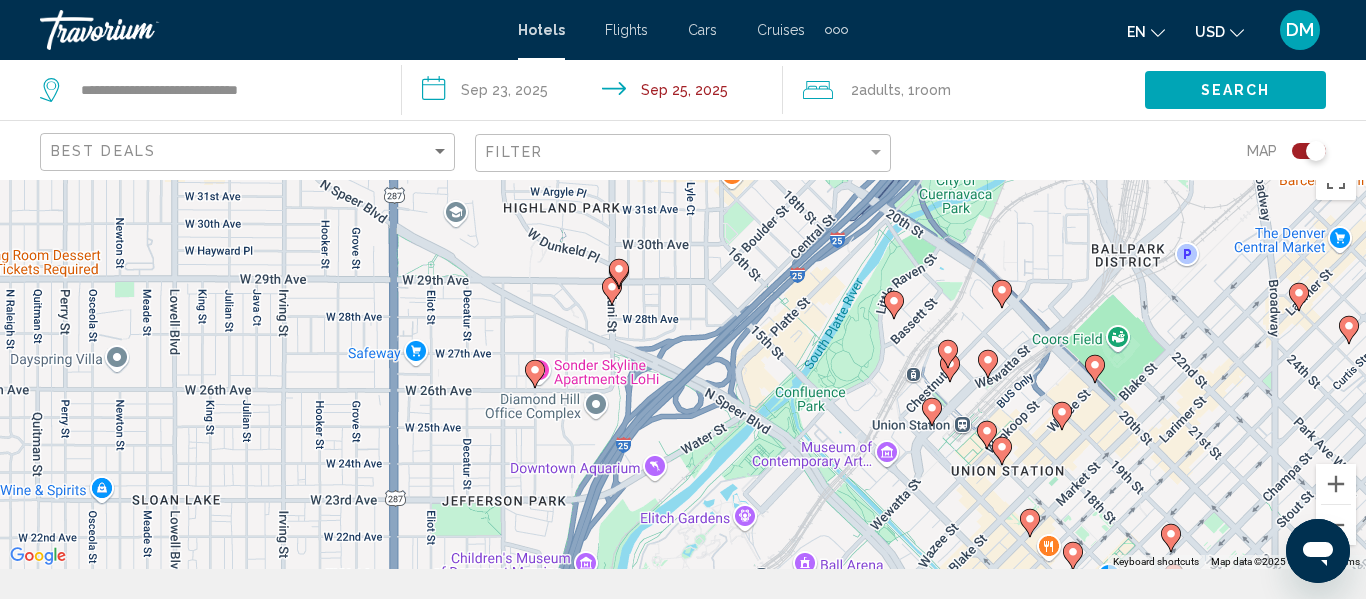 click 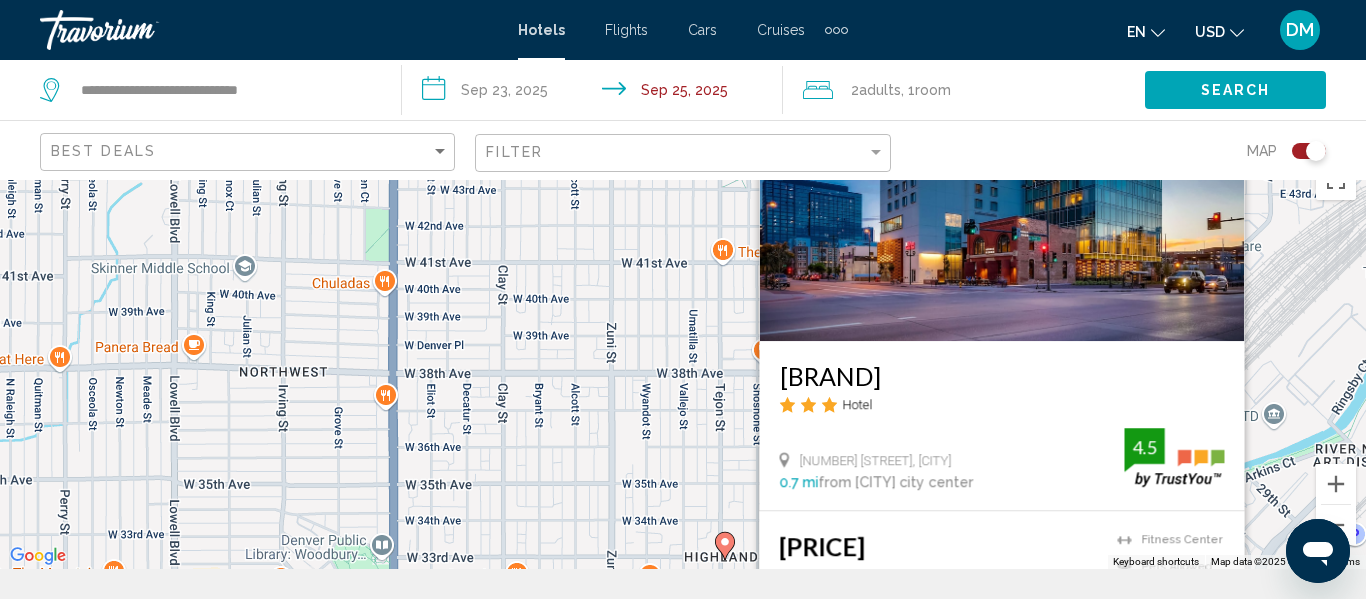click on "To activate drag with keyboard, press Alt + Enter. Once in keyboard drag state, use the arrow keys to move the marker. To complete the drag, press the Enter key. To cancel, press Escape.  Hilton Garden Inn Denver Union Station CO
Hotel
[NUMBER] [STREET], [CITY] [DISTANCE]  from [CITY] city center from hotel [RATING] [PRICE]
Fitness Center
Pets Allowed
Swimming Pool  [RATING] Select Room" at bounding box center [683, 359] 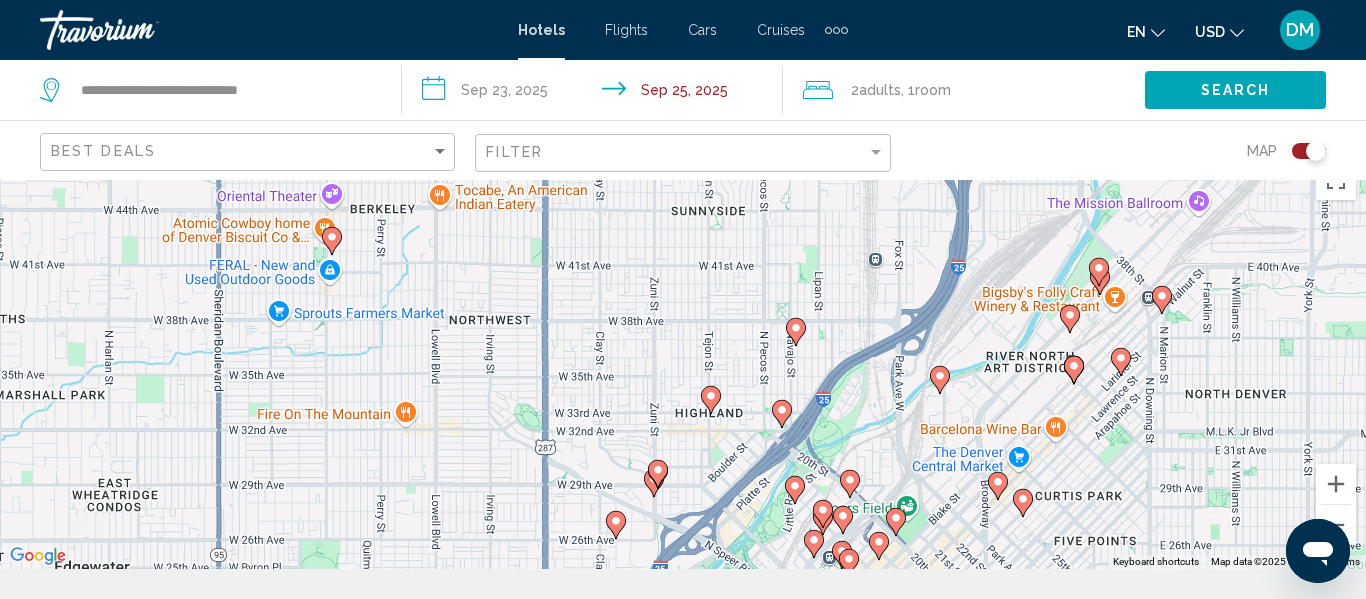 click on "Filter" 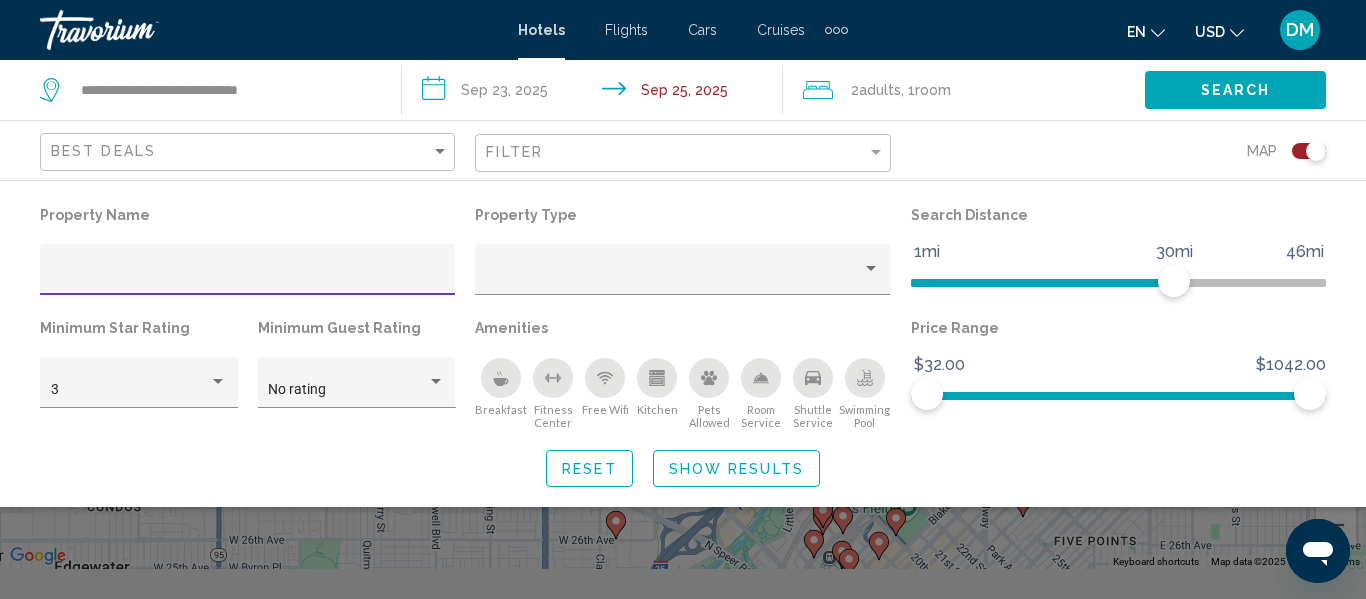click 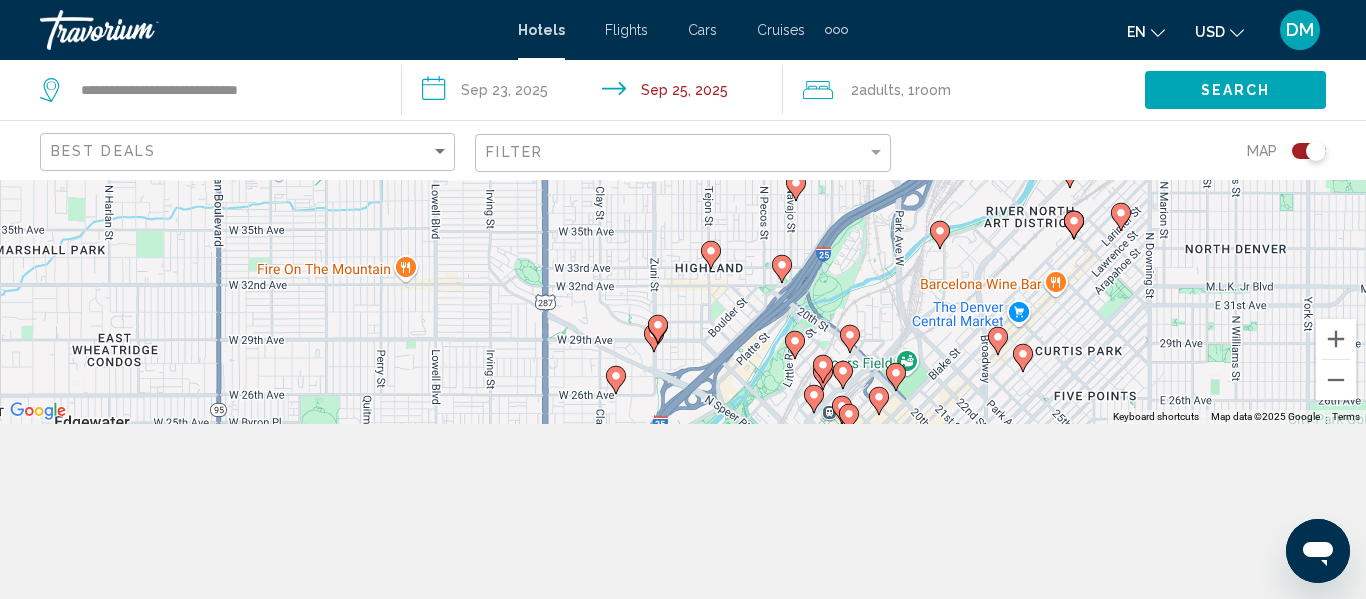 scroll, scrollTop: 180, scrollLeft: 0, axis: vertical 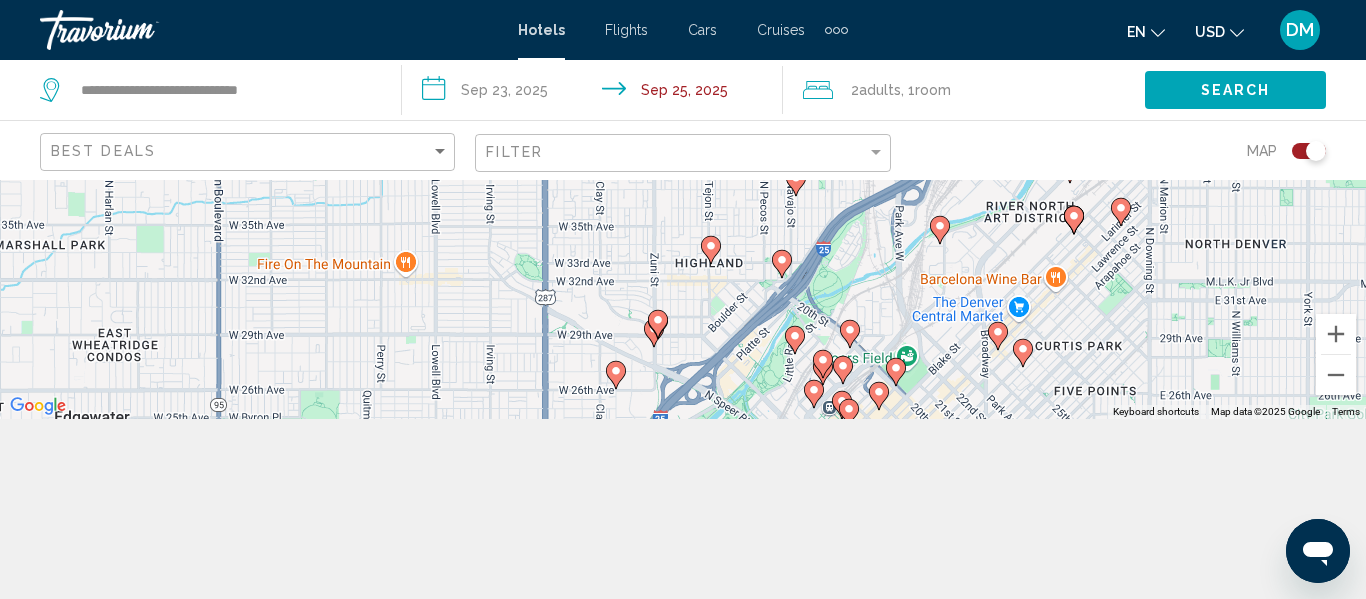 click 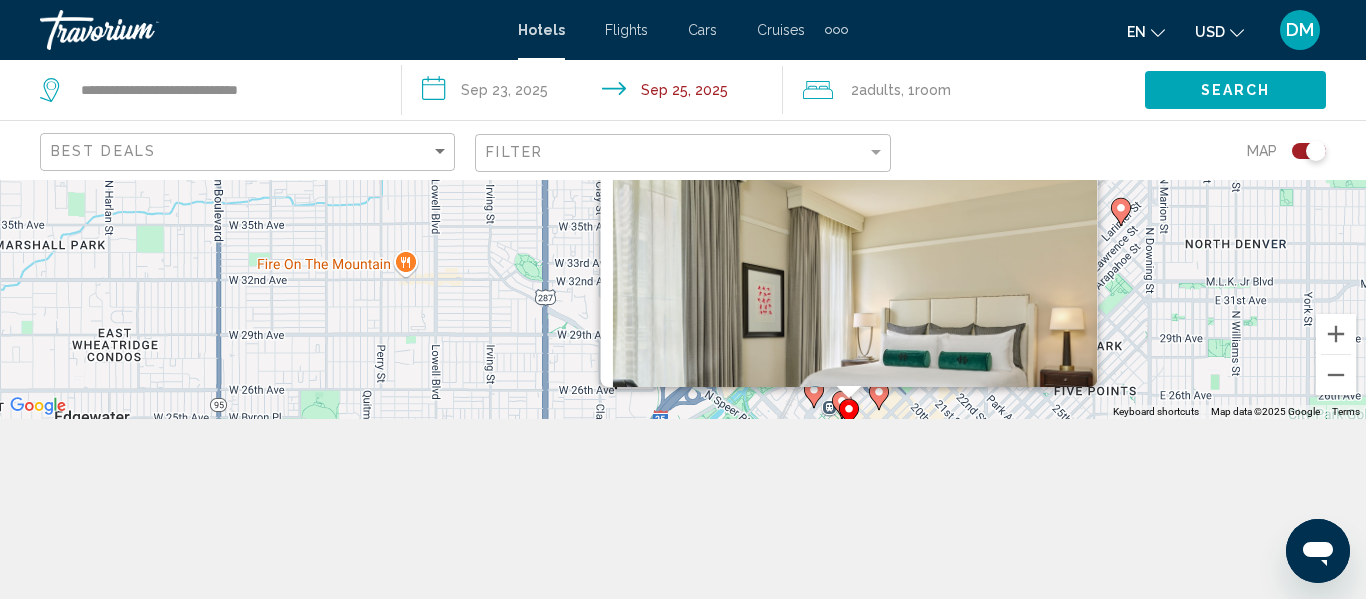 scroll, scrollTop: 0, scrollLeft: 0, axis: both 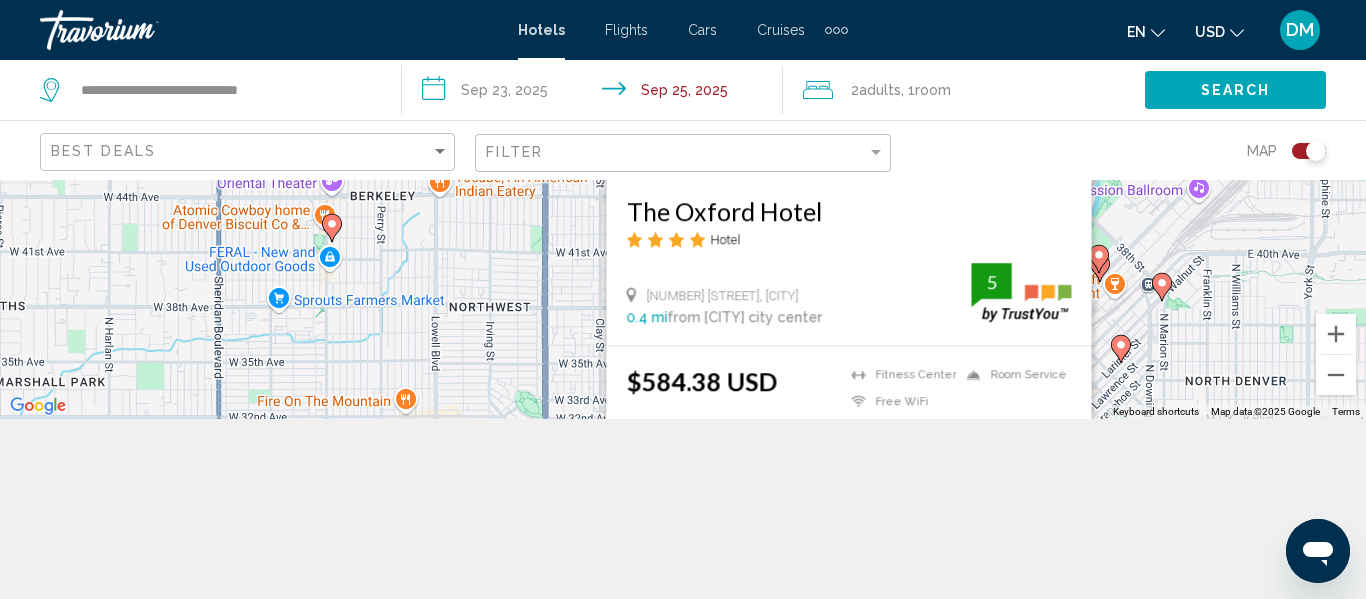 click on "**********" 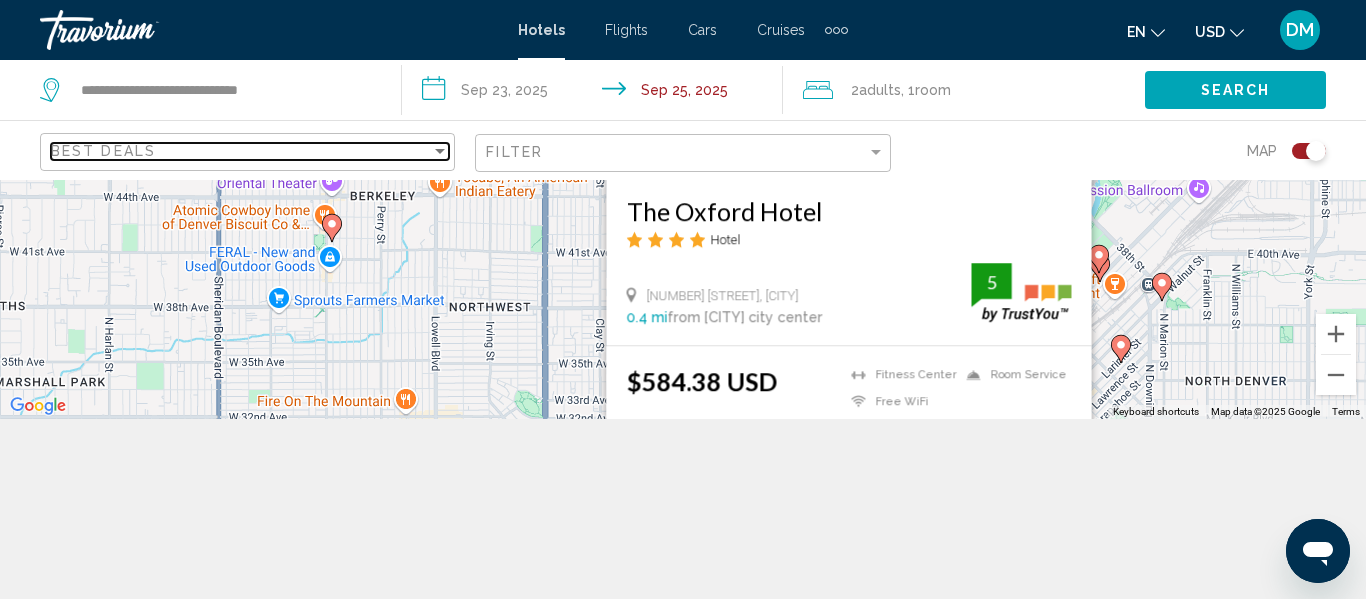 click on "Best Deals" at bounding box center (241, 151) 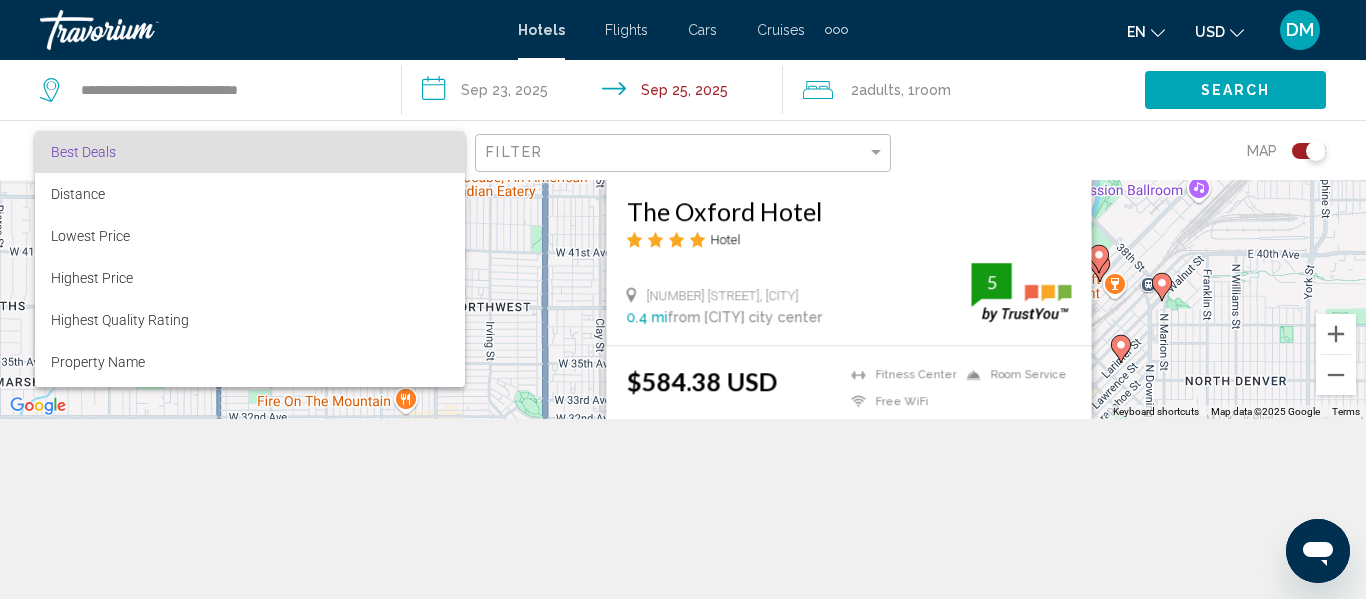 click at bounding box center [683, 299] 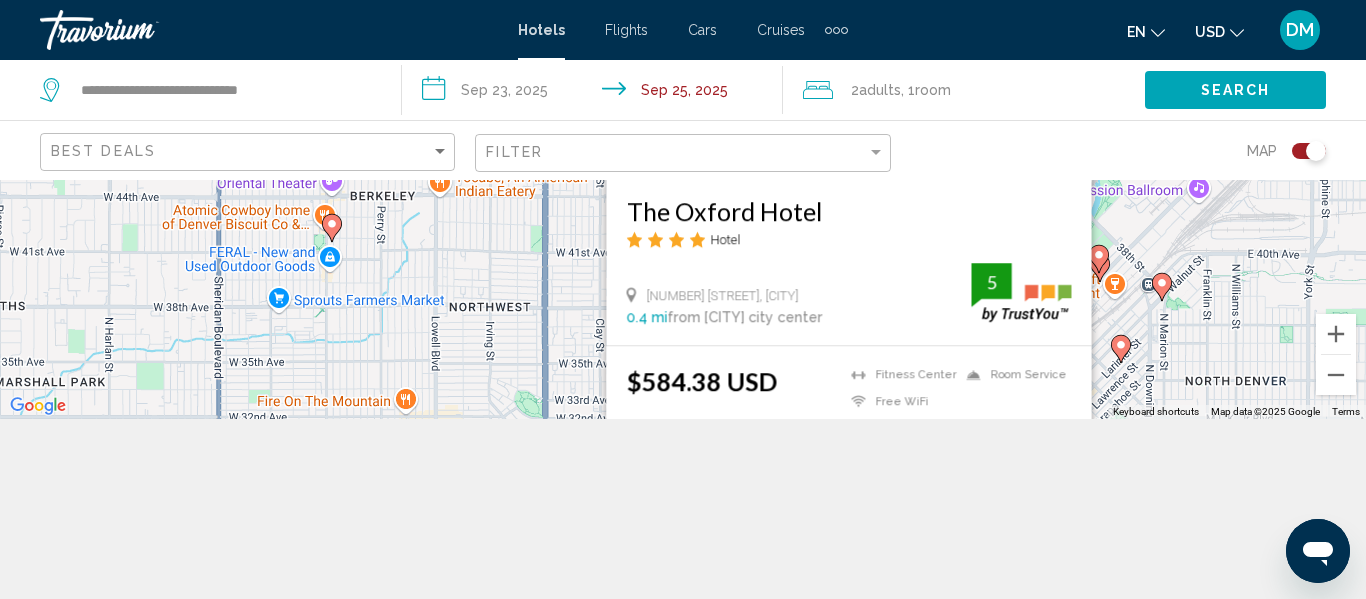 click 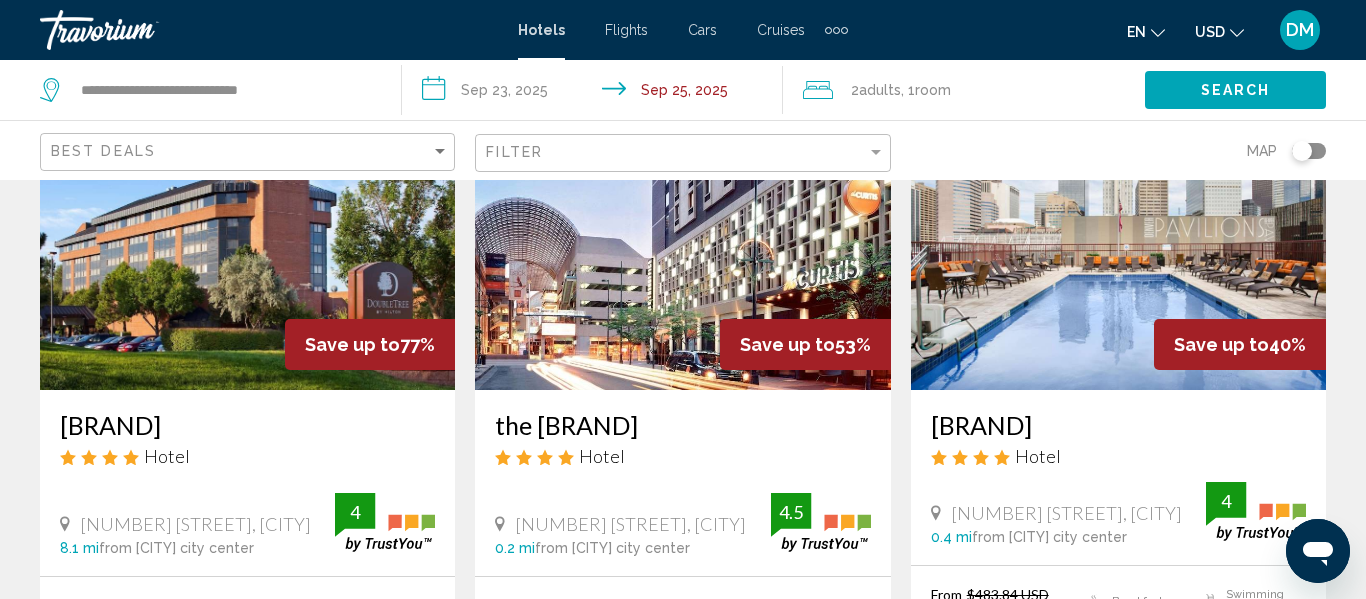 scroll, scrollTop: 200, scrollLeft: 0, axis: vertical 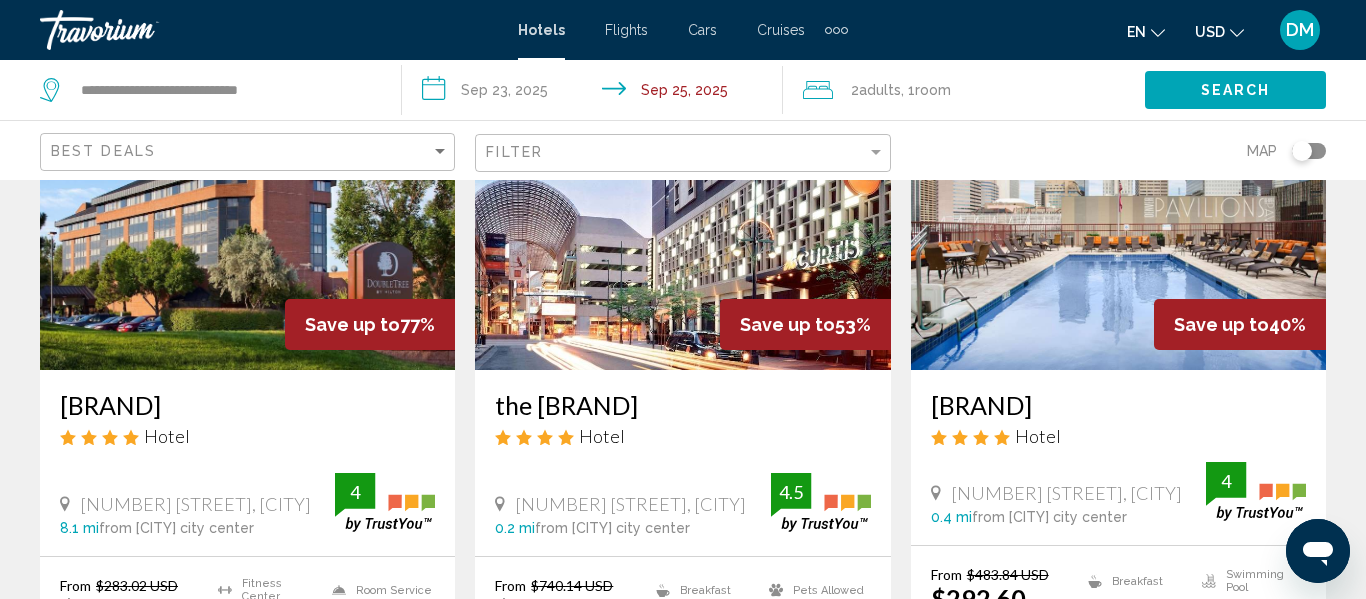 type 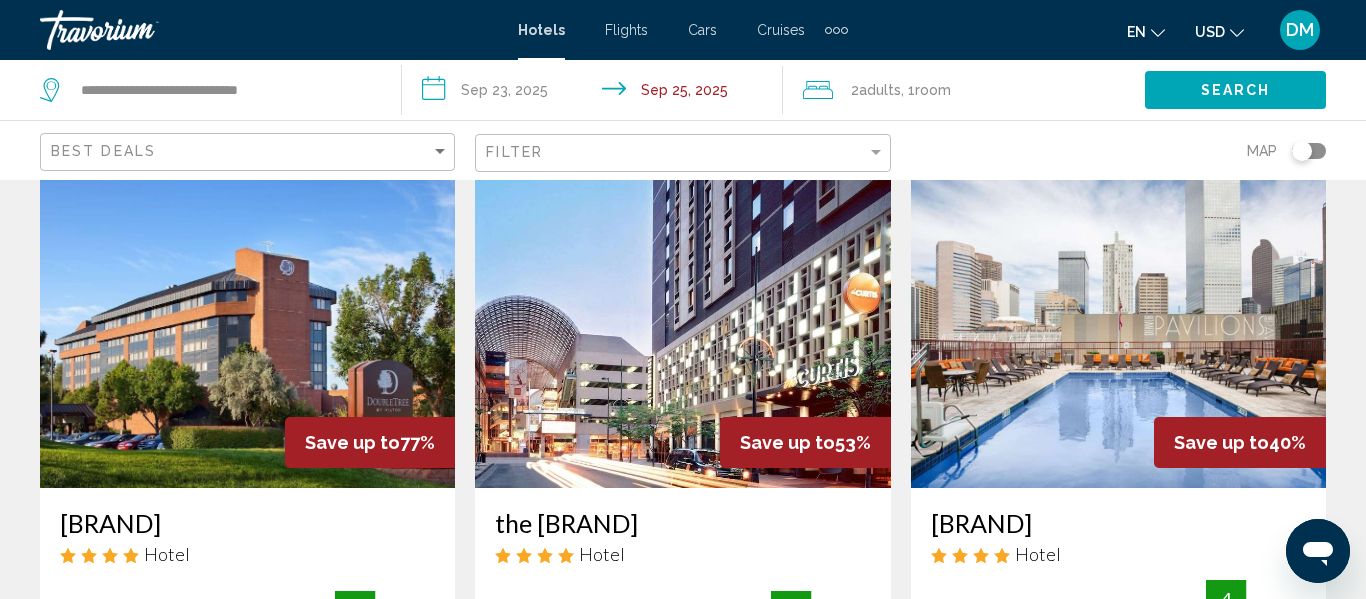 scroll, scrollTop: 80, scrollLeft: 0, axis: vertical 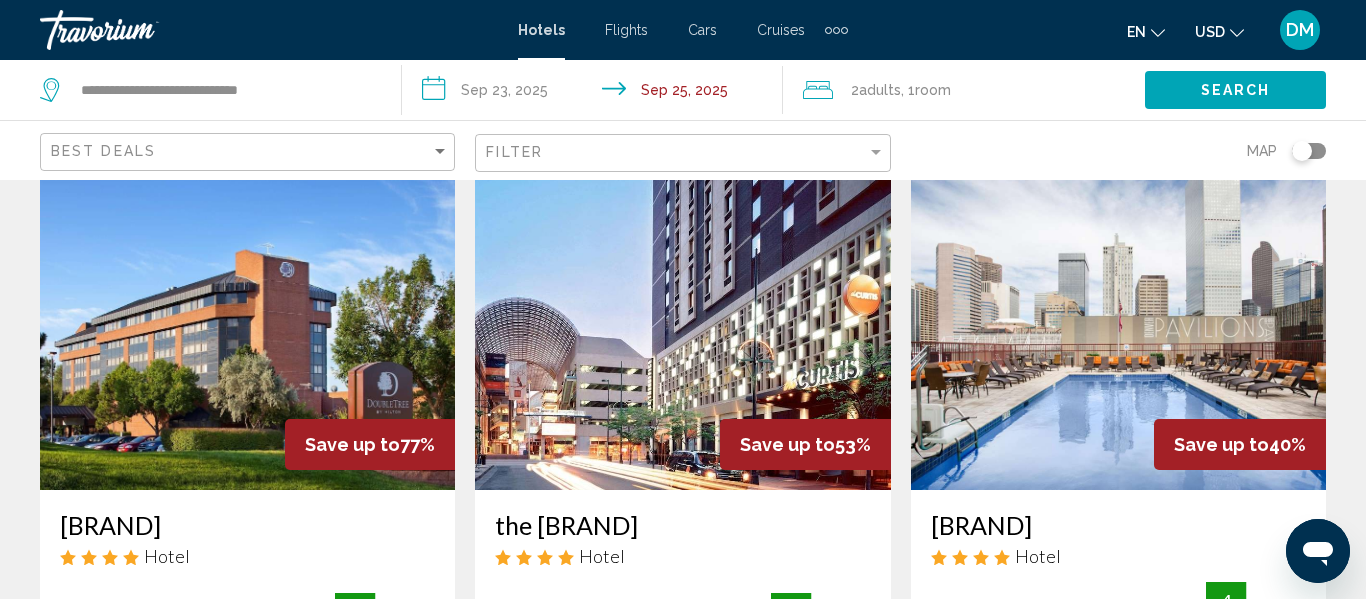 click on "Save up to  77%" at bounding box center (370, 444) 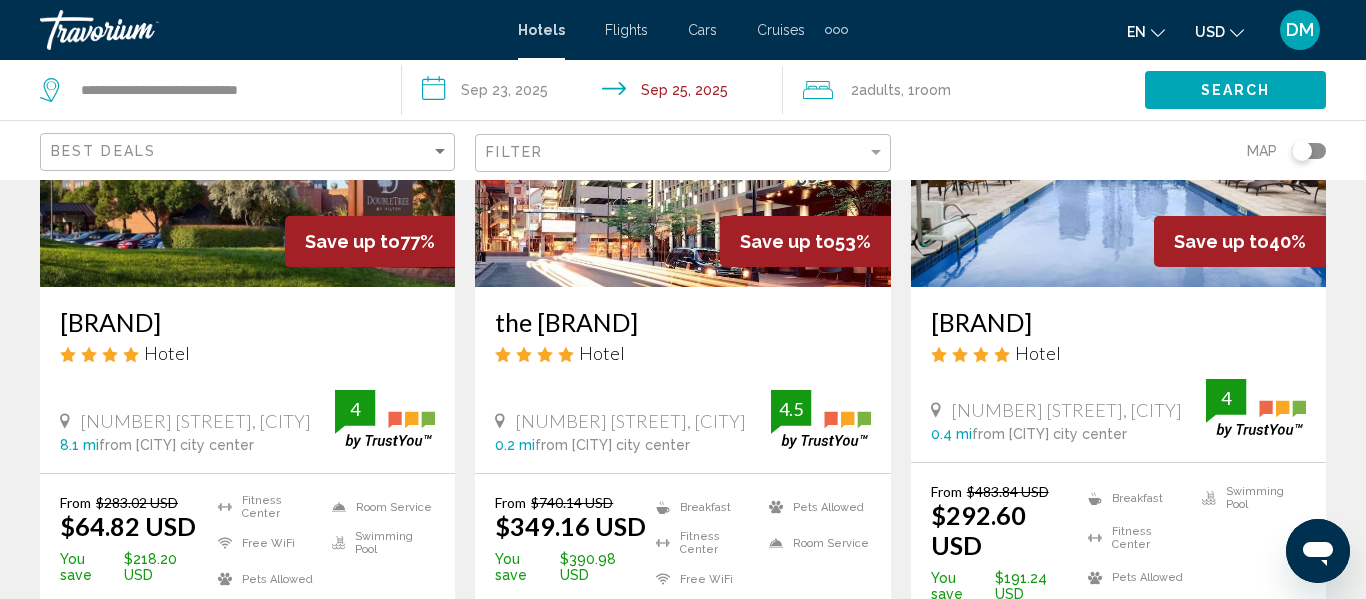 scroll, scrollTop: 280, scrollLeft: 0, axis: vertical 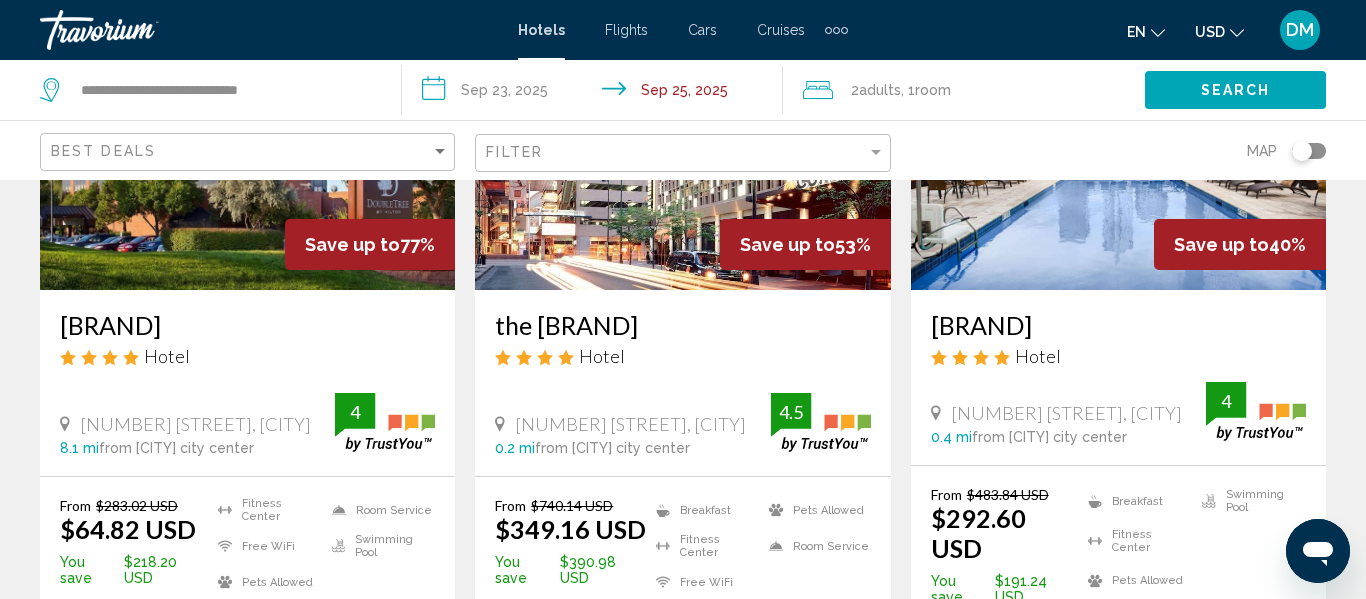 click 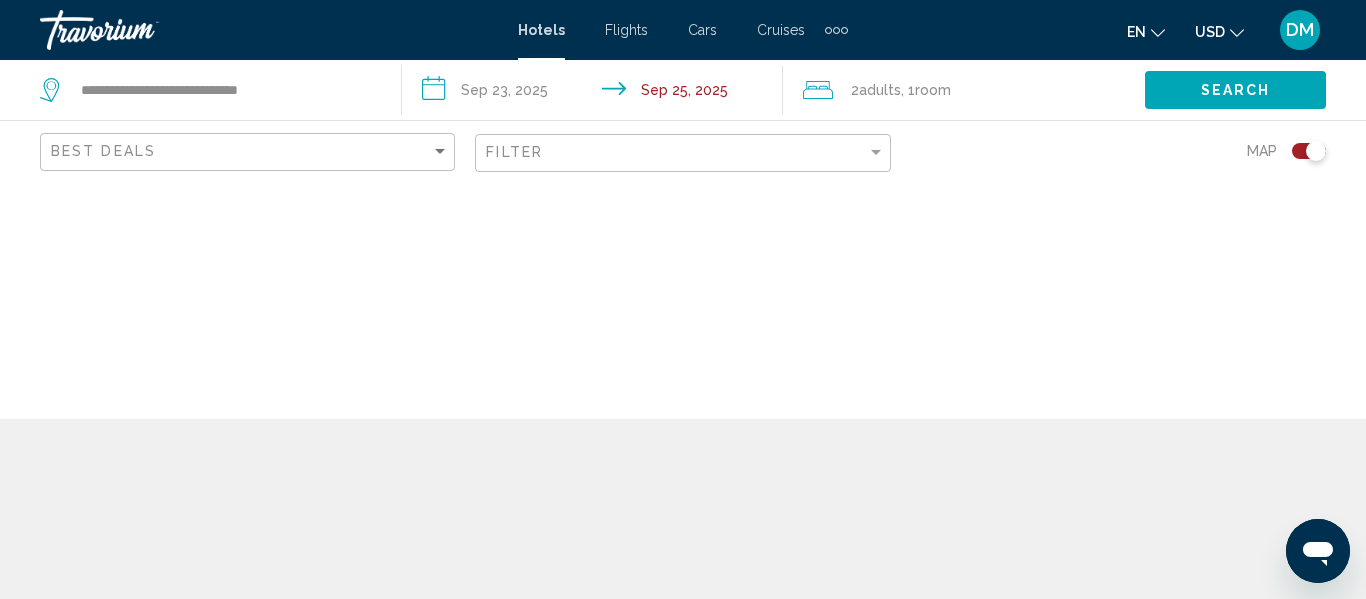 scroll, scrollTop: 0, scrollLeft: 0, axis: both 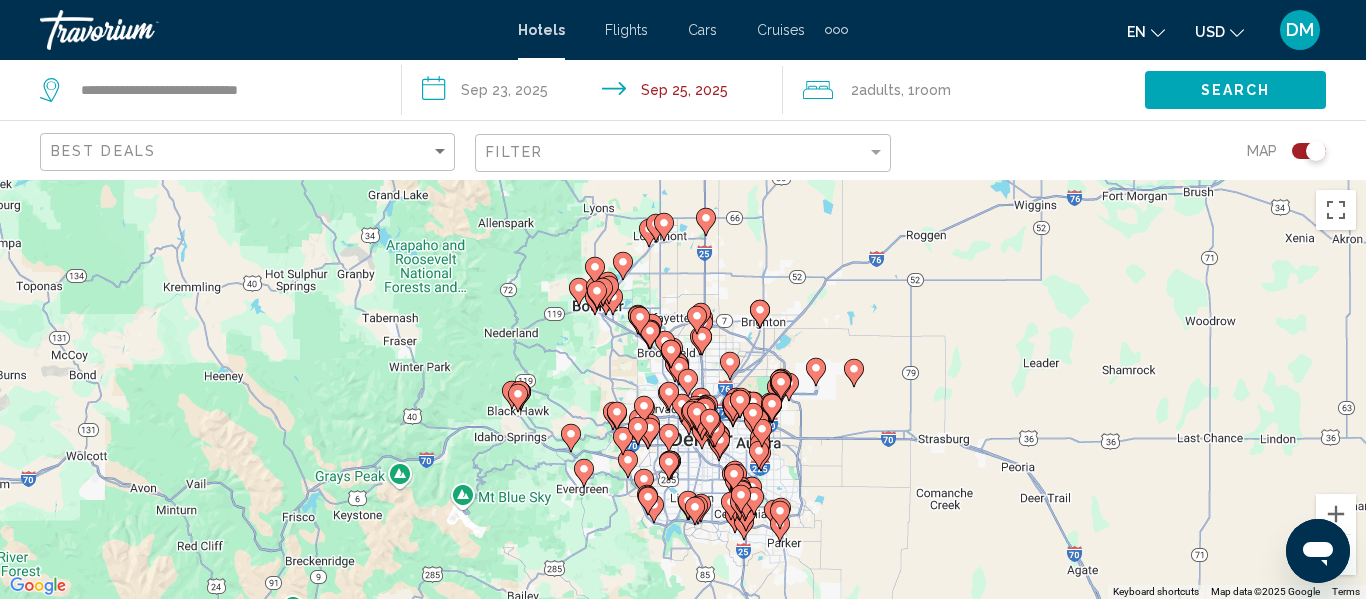 click 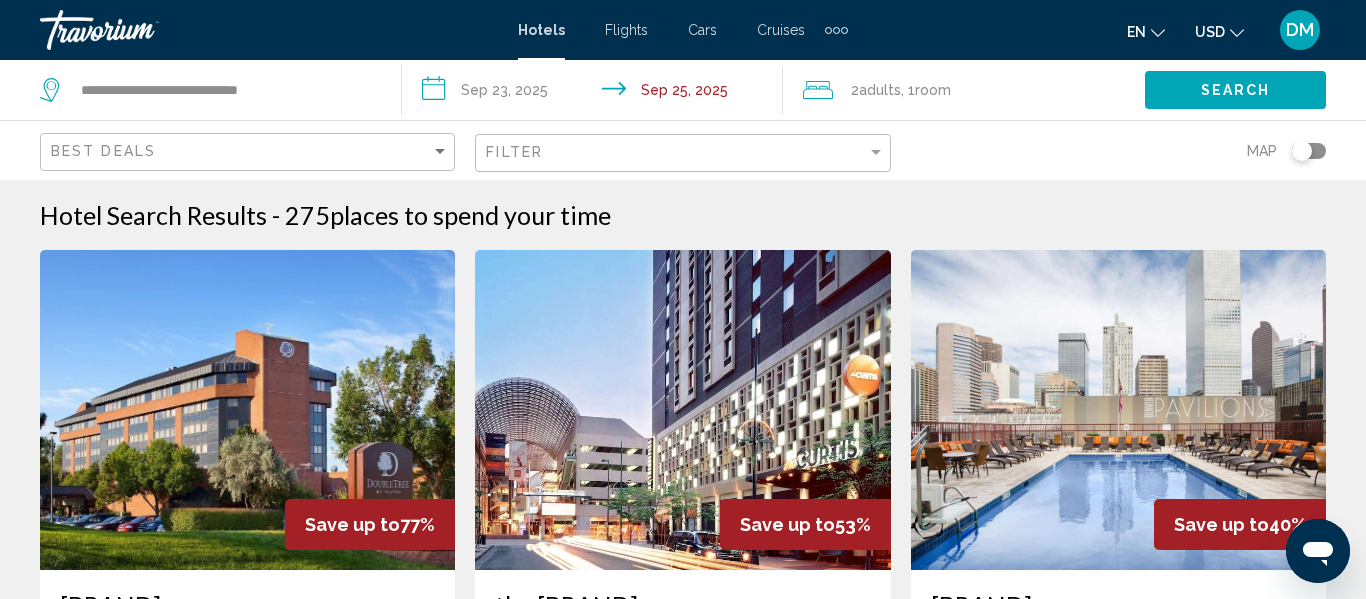 click at bounding box center (247, 410) 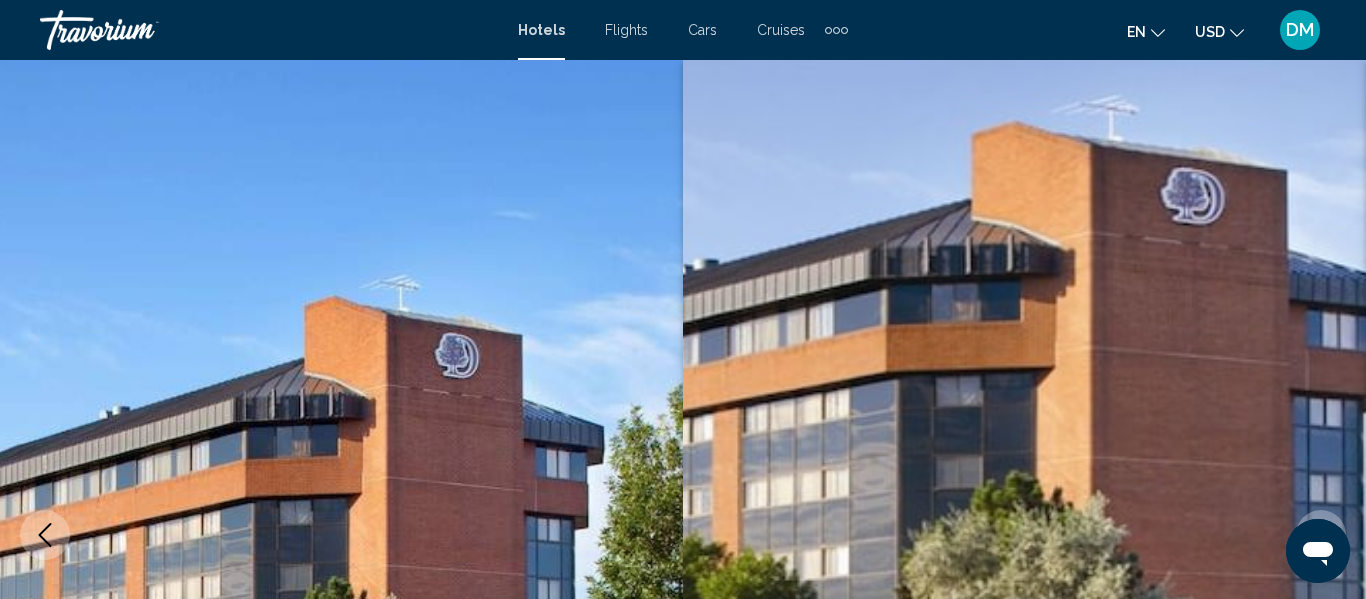 scroll, scrollTop: 235, scrollLeft: 0, axis: vertical 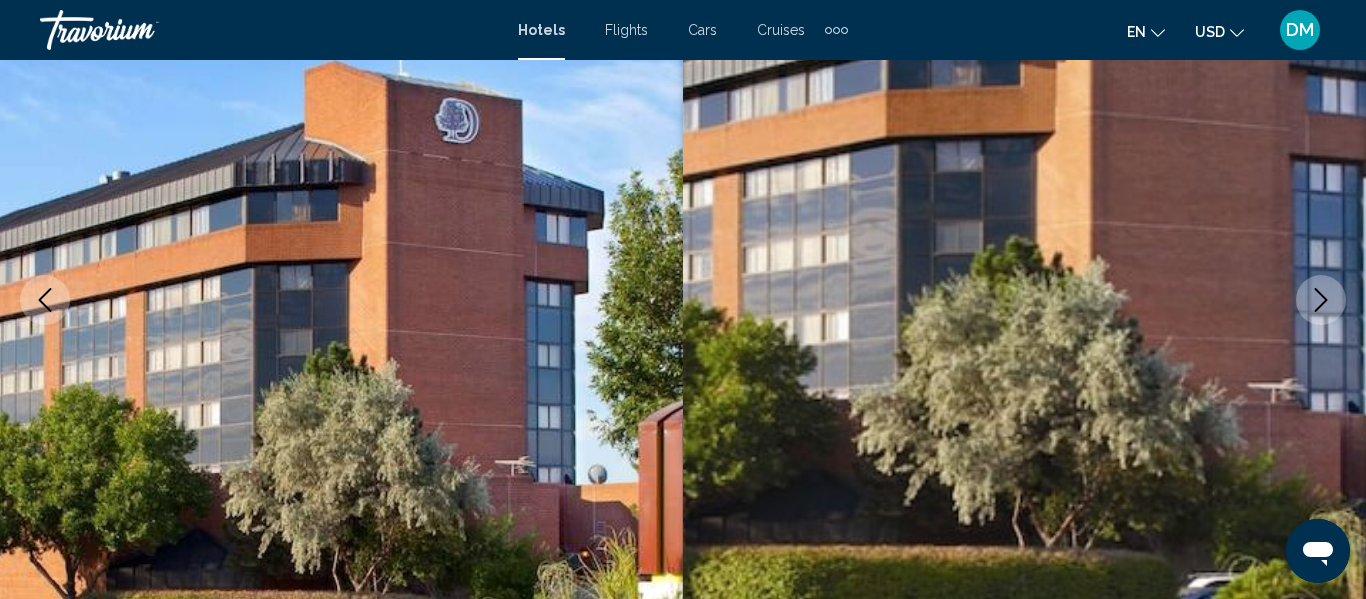type 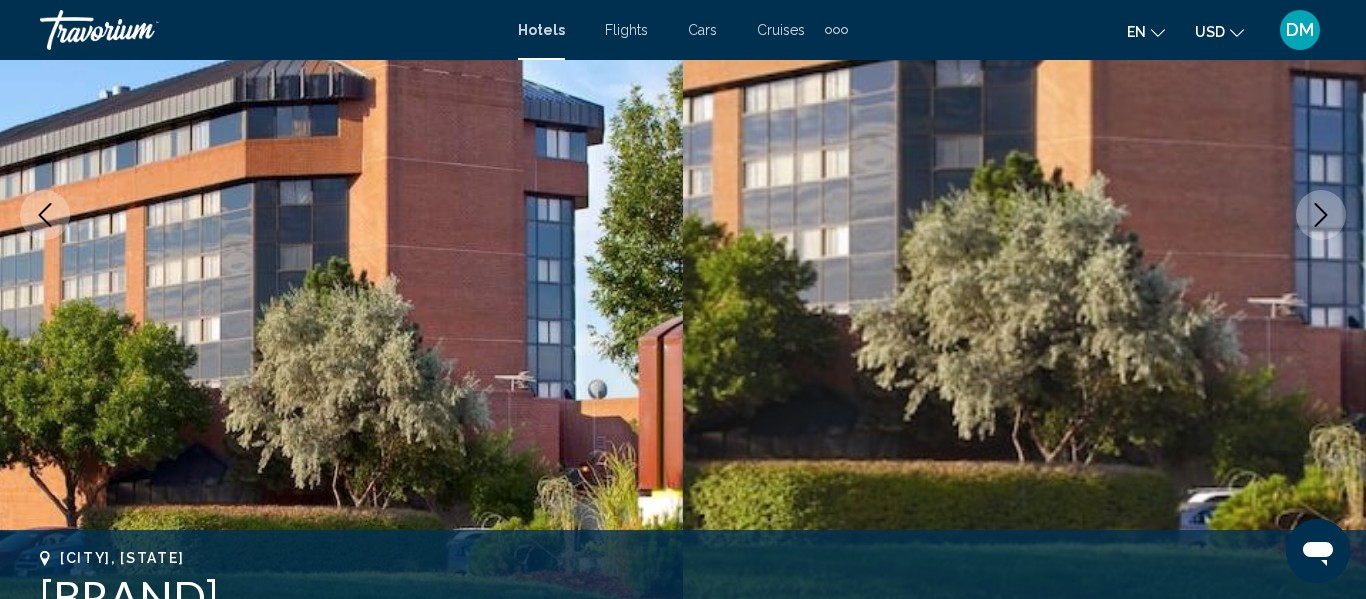 scroll, scrollTop: 315, scrollLeft: 0, axis: vertical 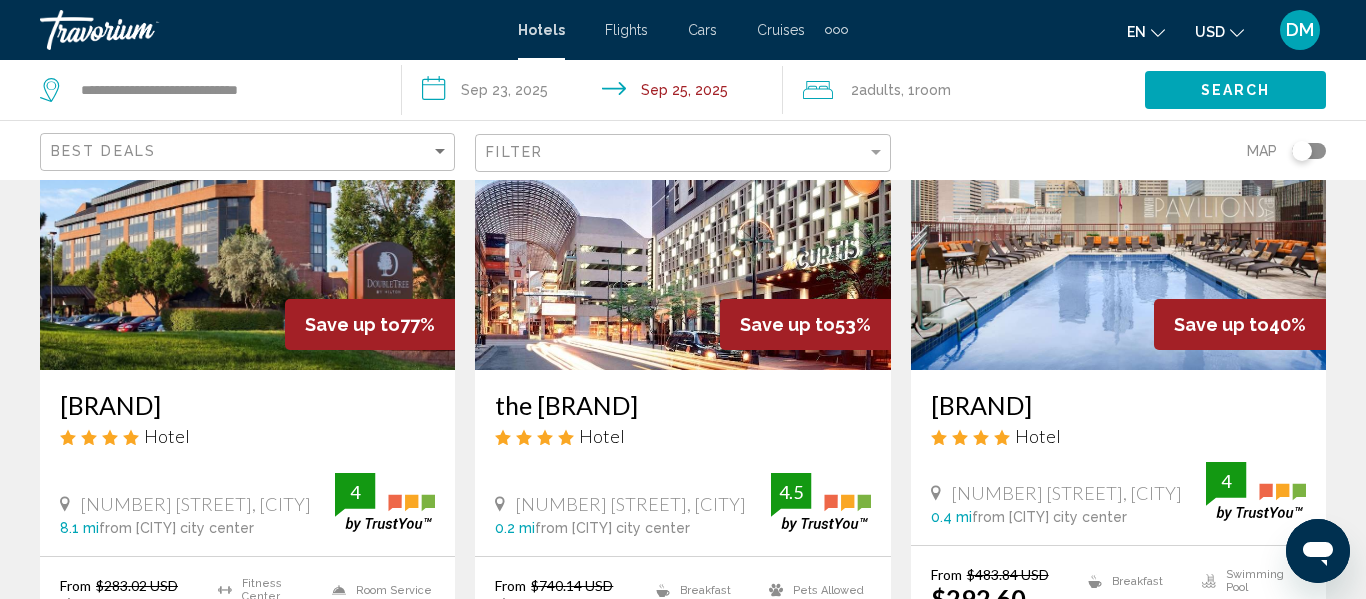 click at bounding box center (682, 210) 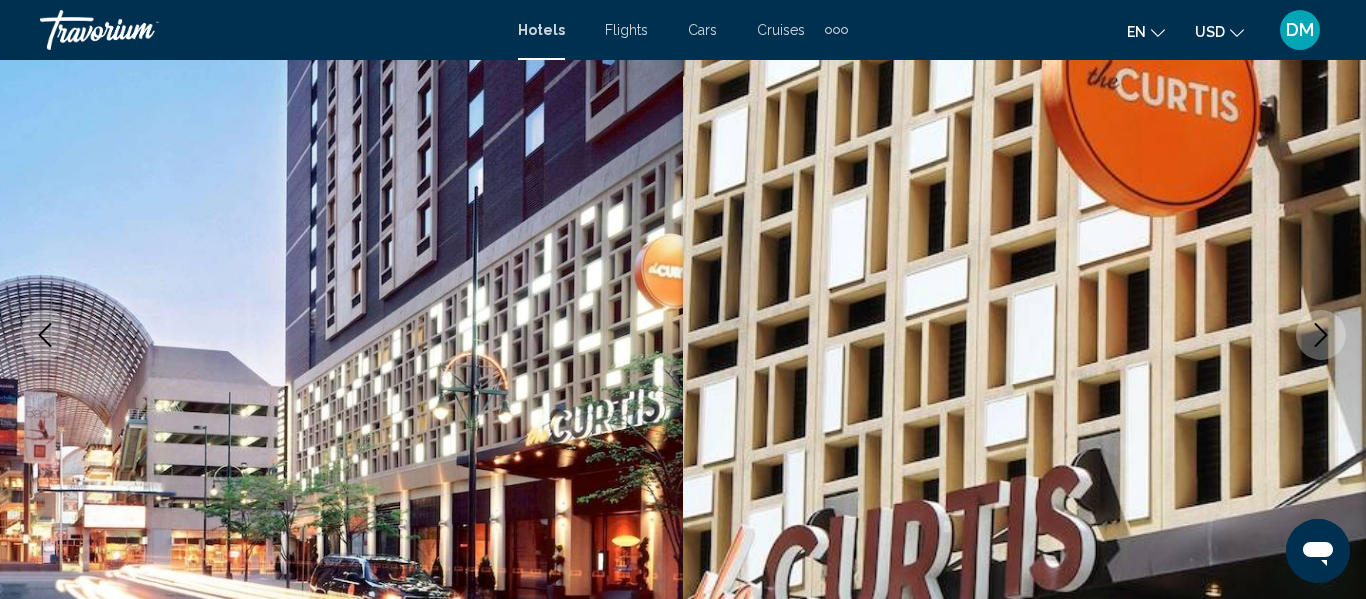 scroll, scrollTop: 235, scrollLeft: 0, axis: vertical 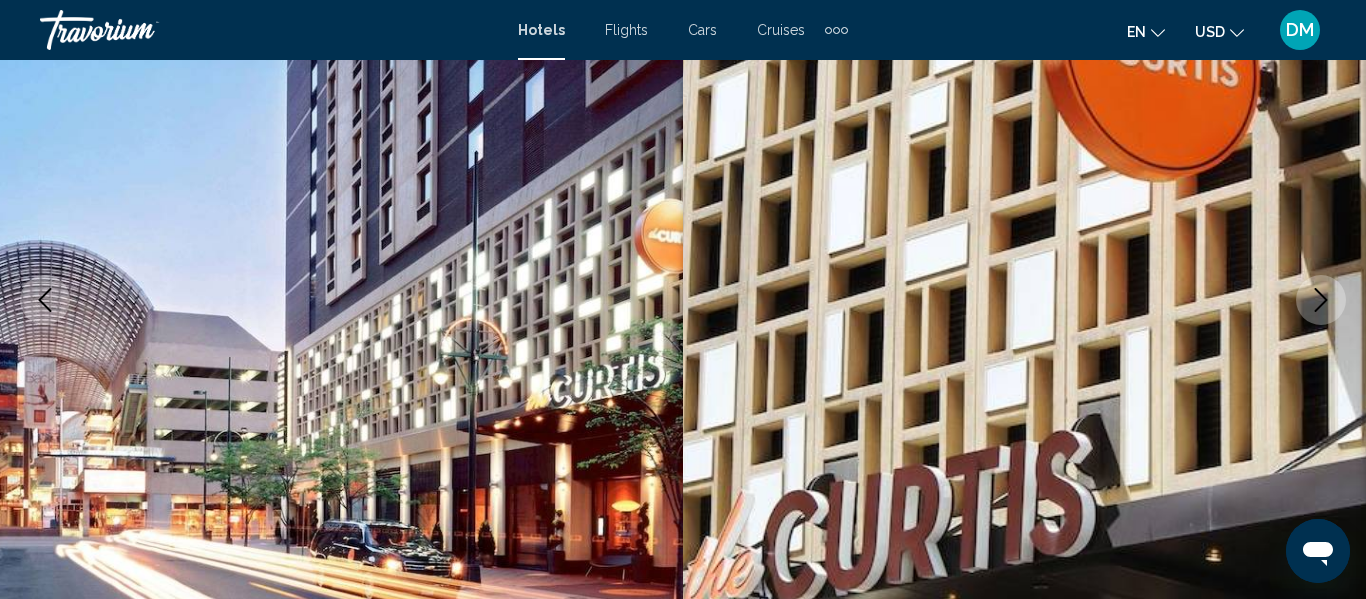 type 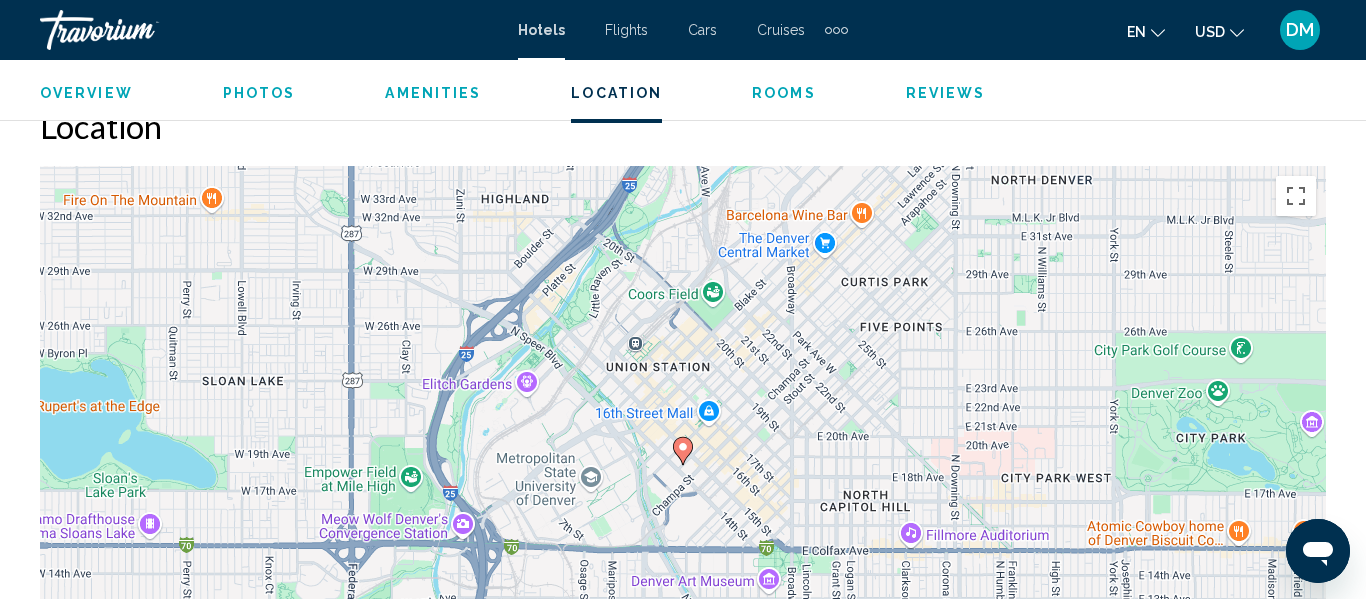 scroll, scrollTop: 2115, scrollLeft: 0, axis: vertical 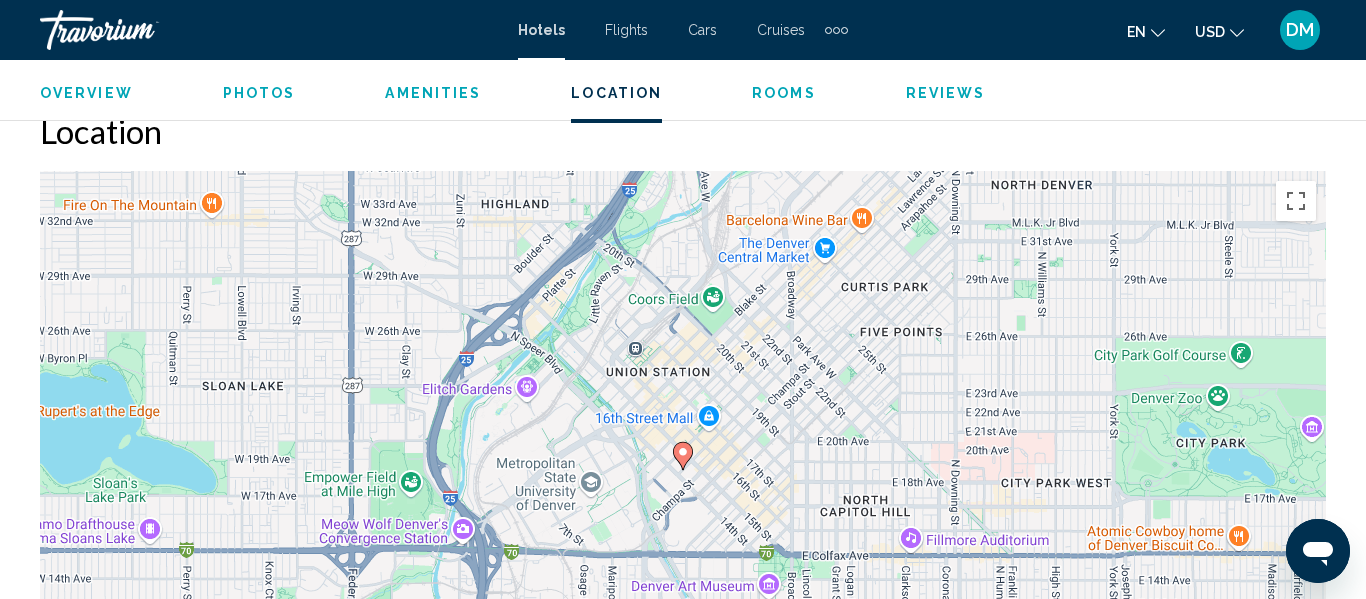 click on "To activate drag with keyboard, press Alt + Enter. Once in keyboard drag state, use the arrow keys to move the marker. To complete the drag, press the Enter key. To cancel, press Escape." at bounding box center [683, 471] 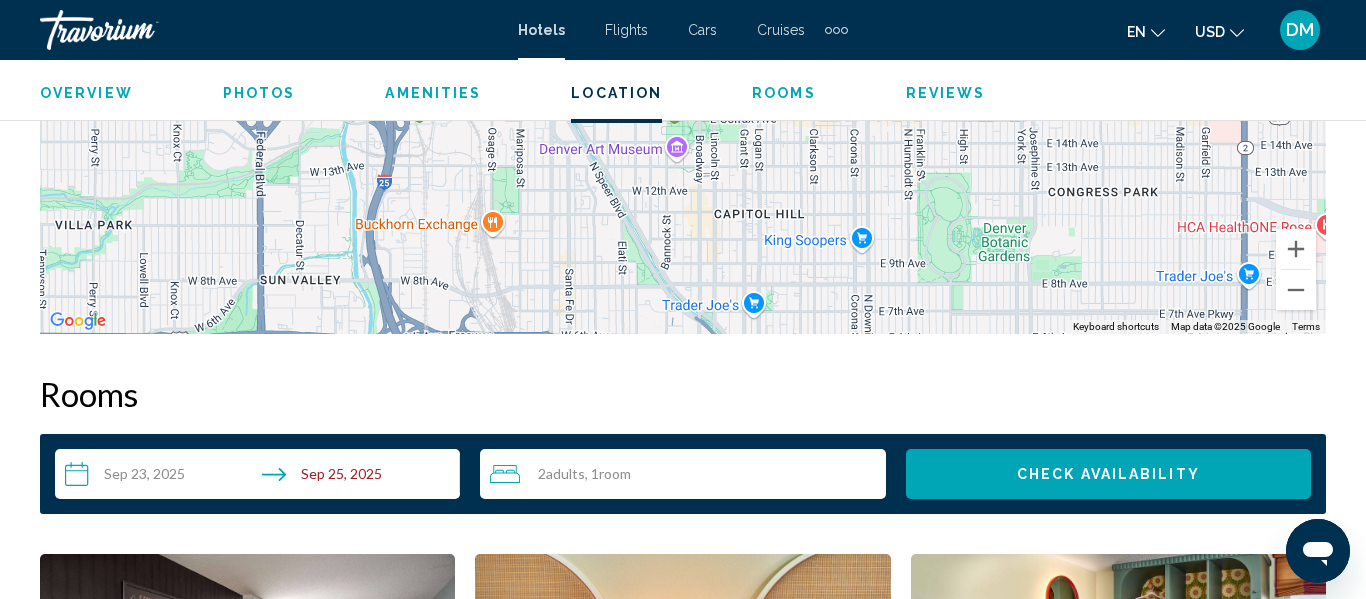 scroll, scrollTop: 2555, scrollLeft: 0, axis: vertical 